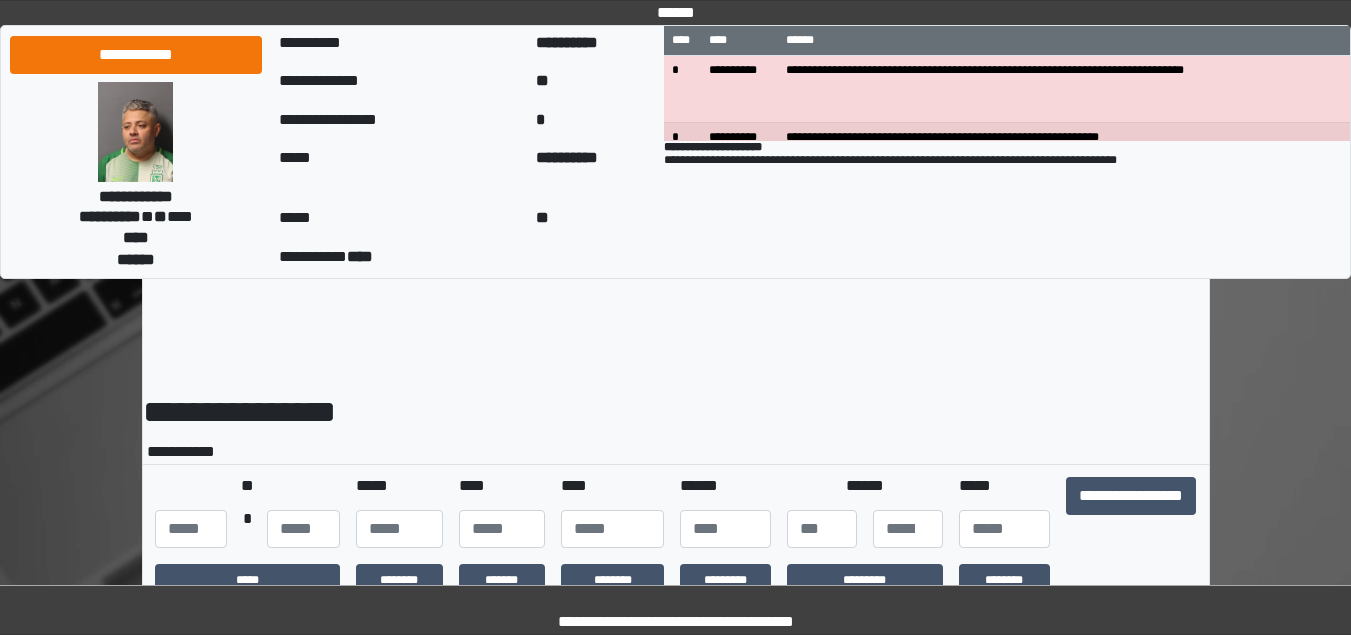 scroll, scrollTop: 0, scrollLeft: 0, axis: both 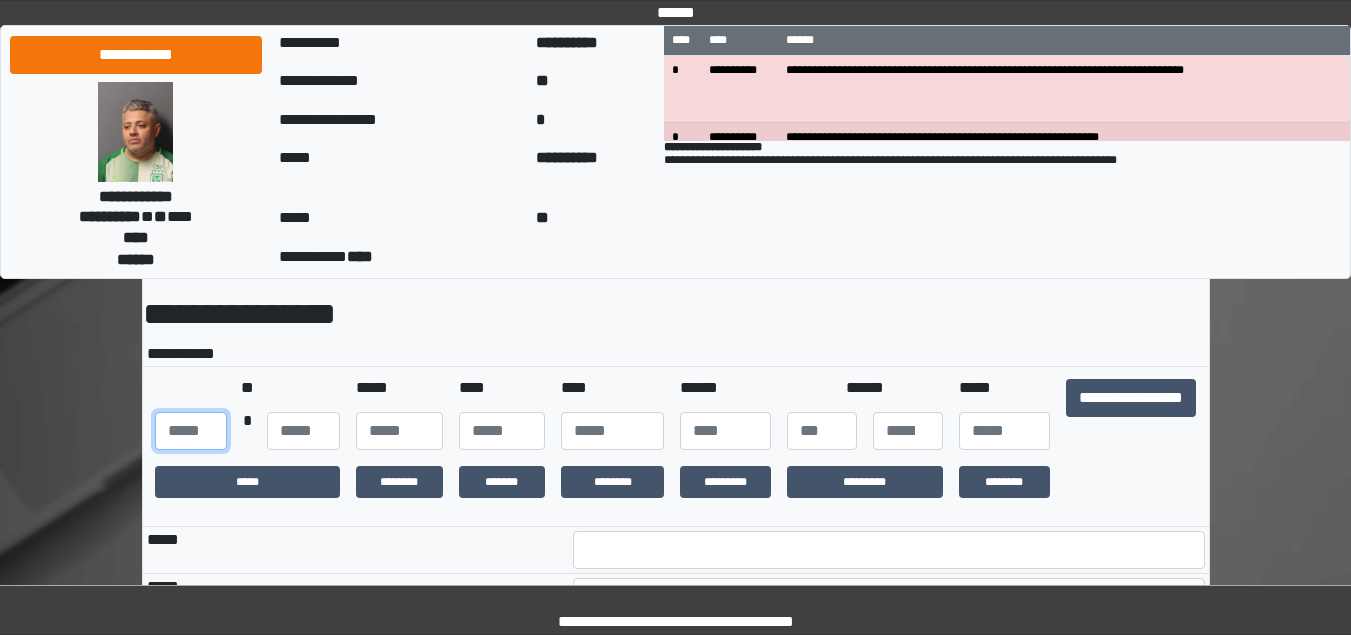 click at bounding box center [191, 431] 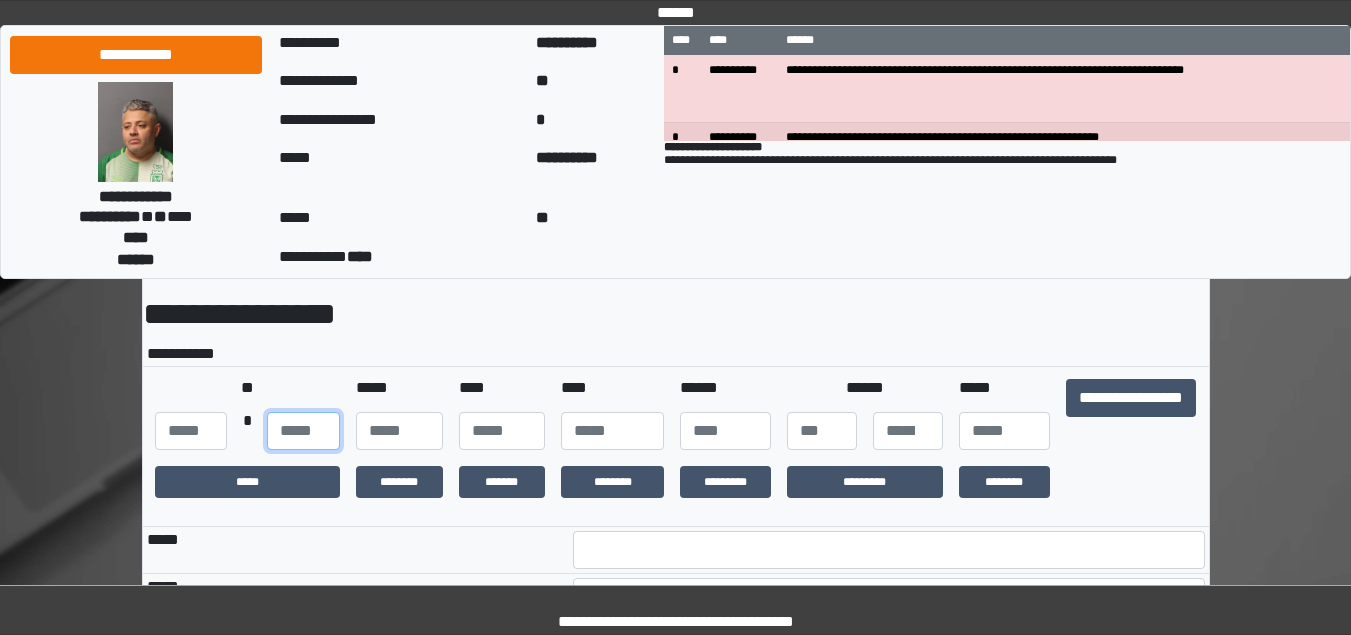 click at bounding box center (303, 431) 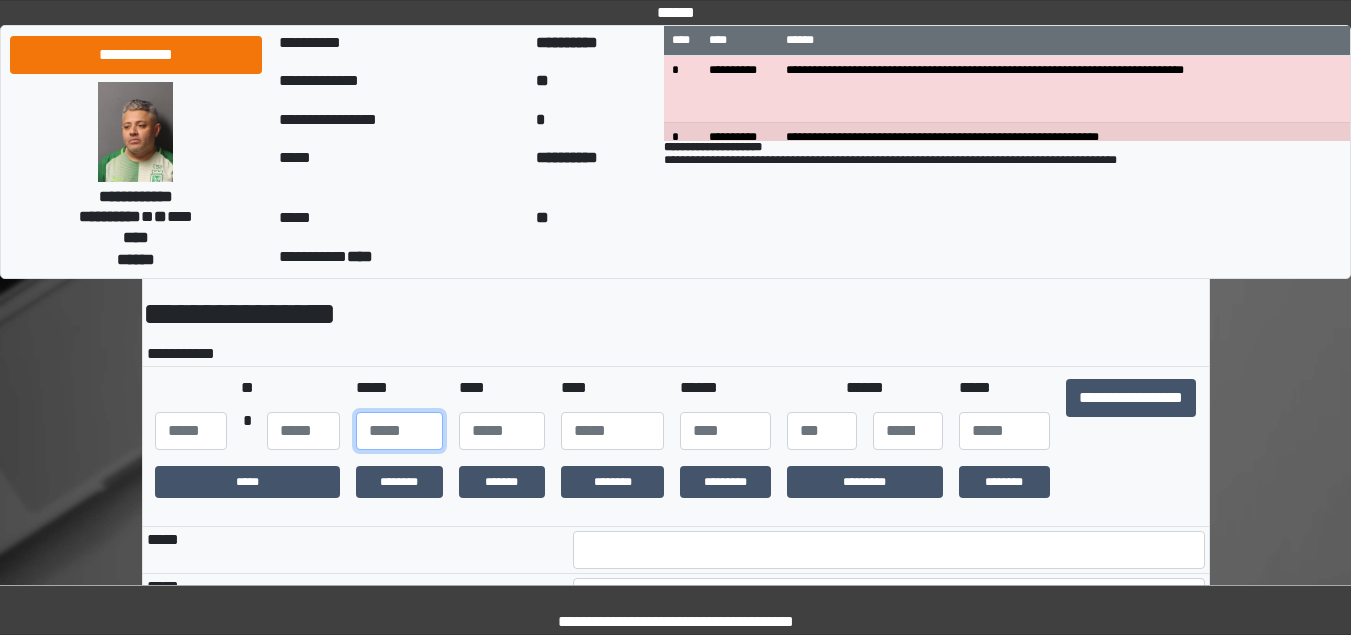 click at bounding box center (399, 431) 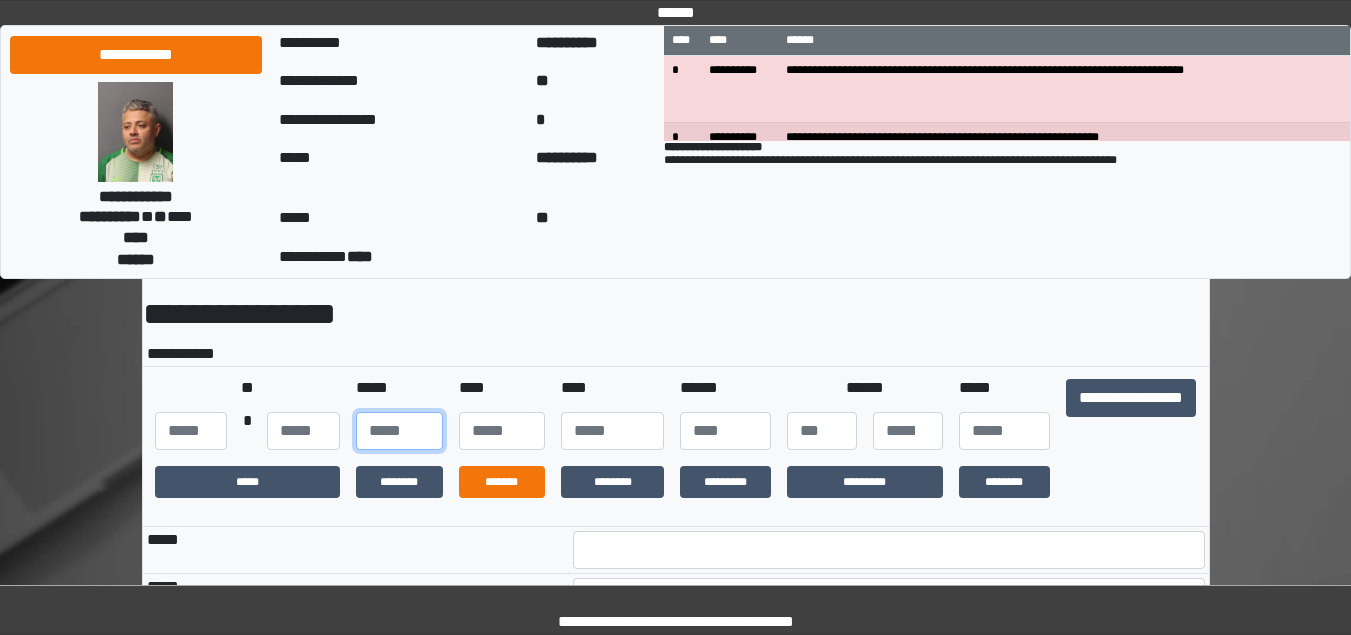 type on "**" 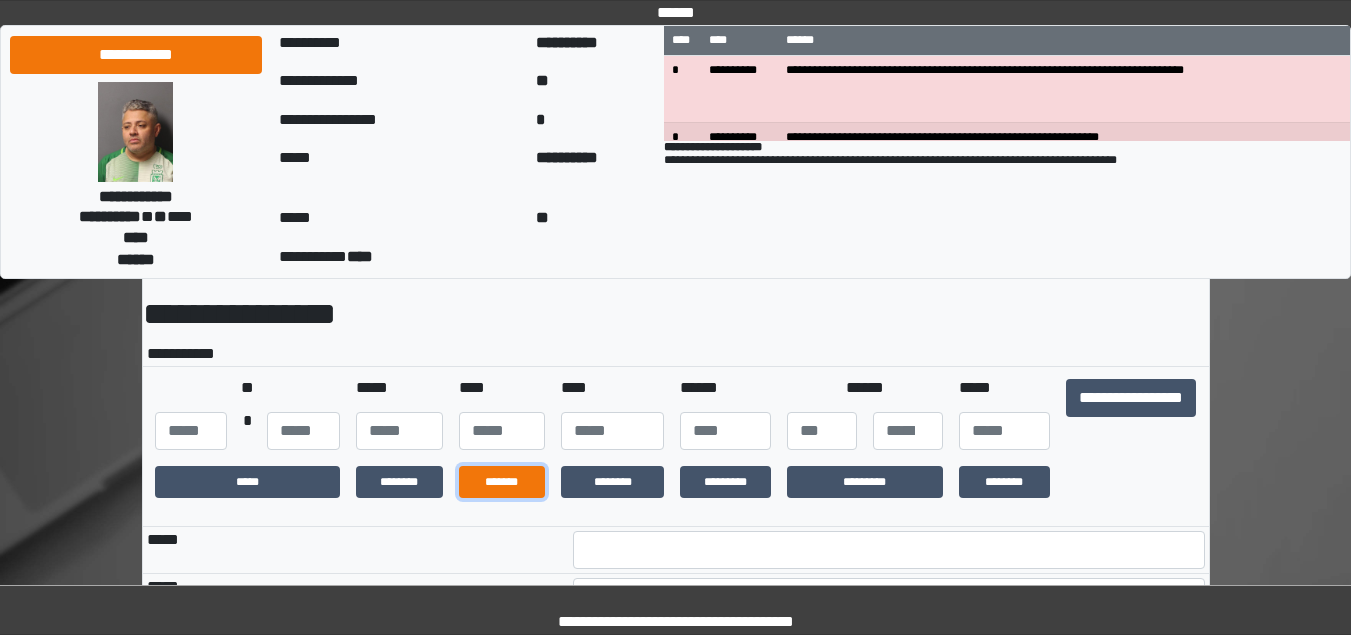 click on "*******" at bounding box center (502, 482) 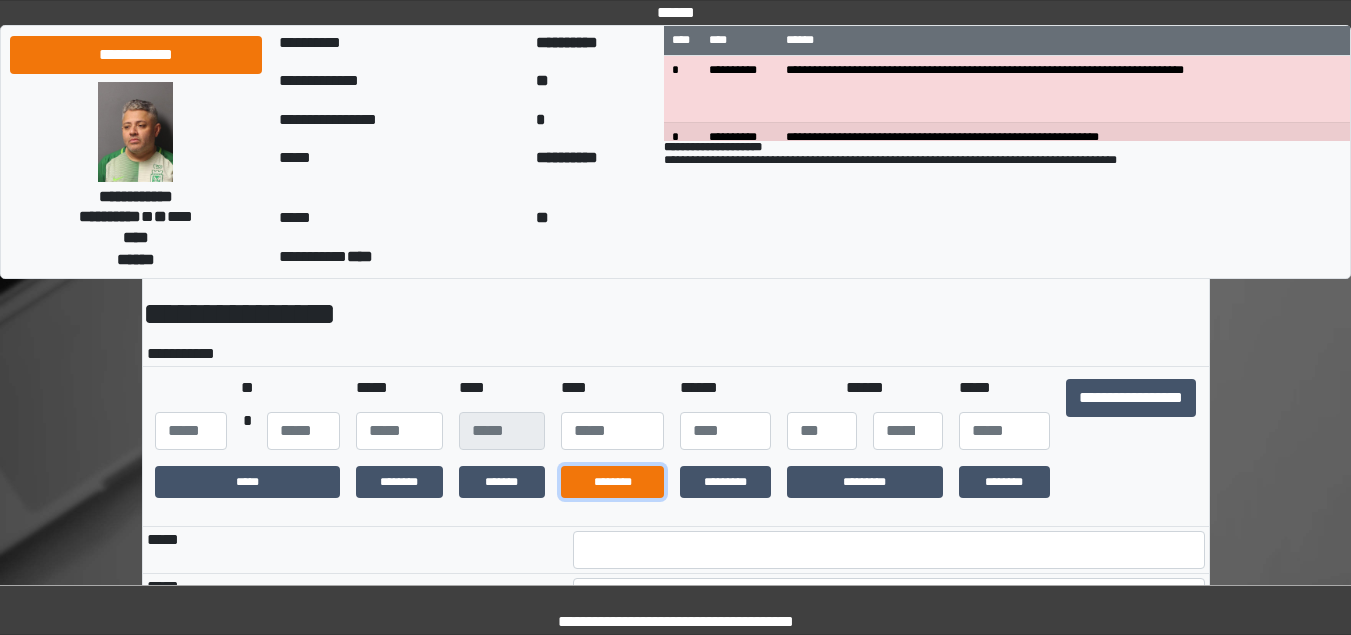 click on "********" at bounding box center (612, 482) 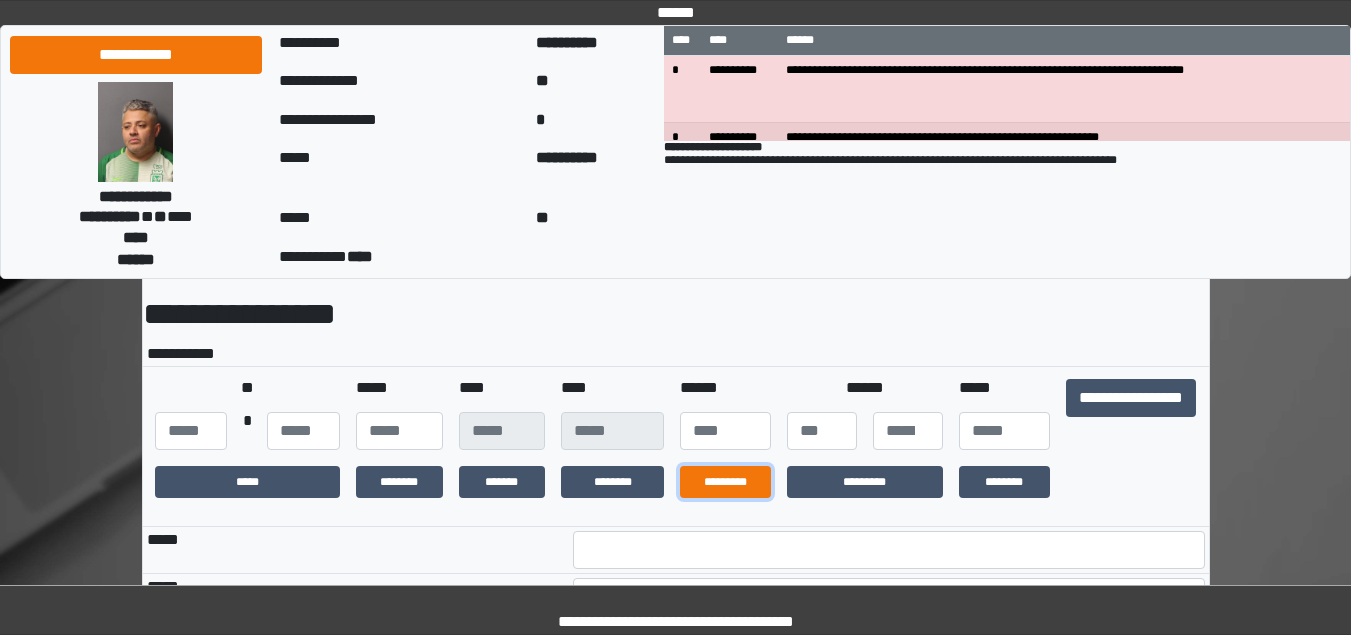 click on "*********" at bounding box center (725, 482) 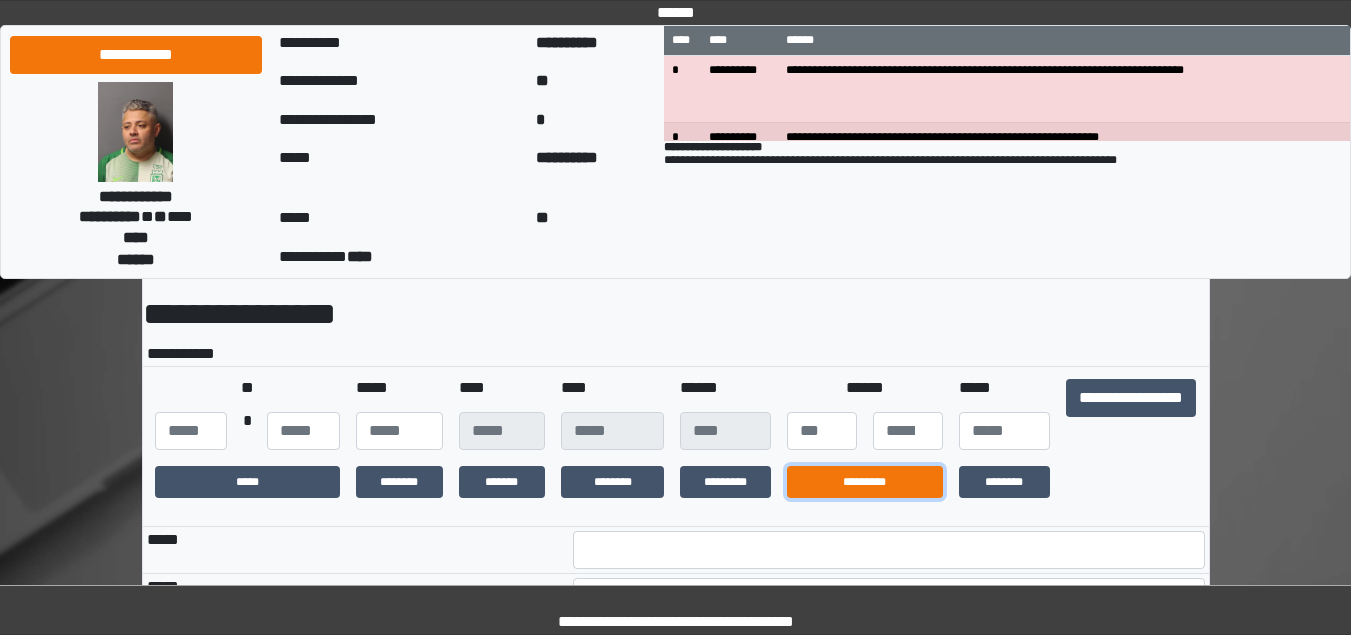 click on "*********" at bounding box center [865, 482] 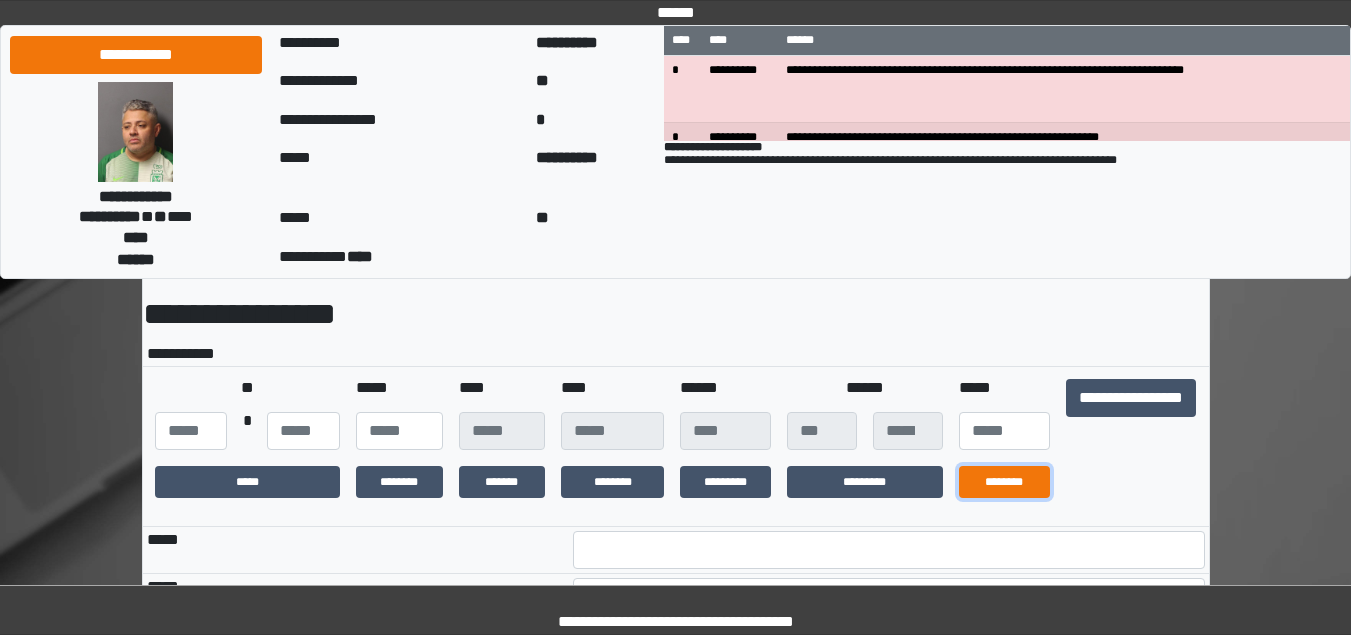 click on "********" at bounding box center [1004, 482] 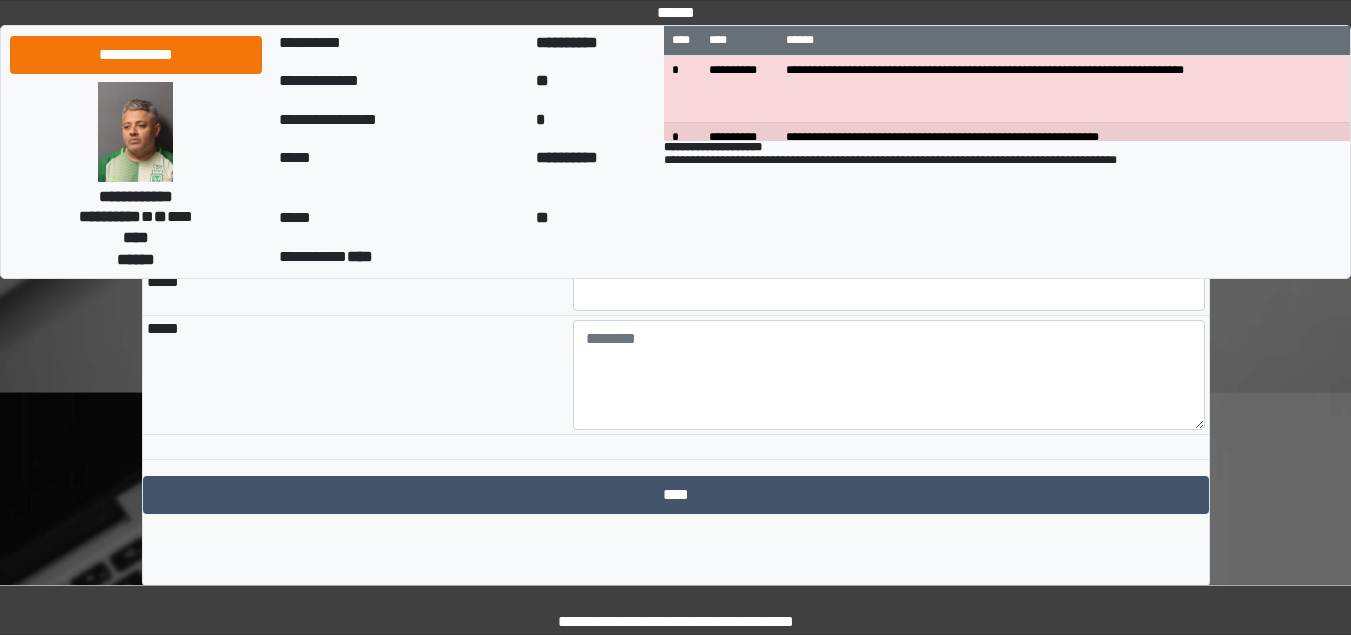 scroll, scrollTop: 372, scrollLeft: 0, axis: vertical 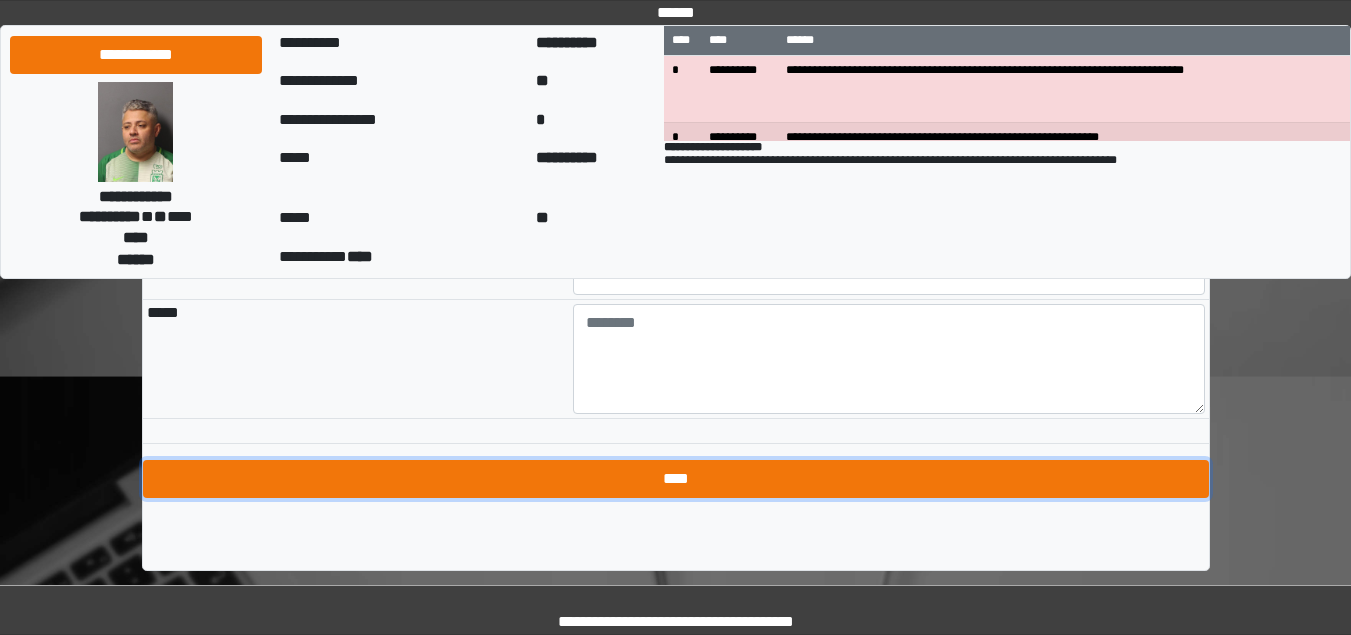 click on "****" at bounding box center (676, 479) 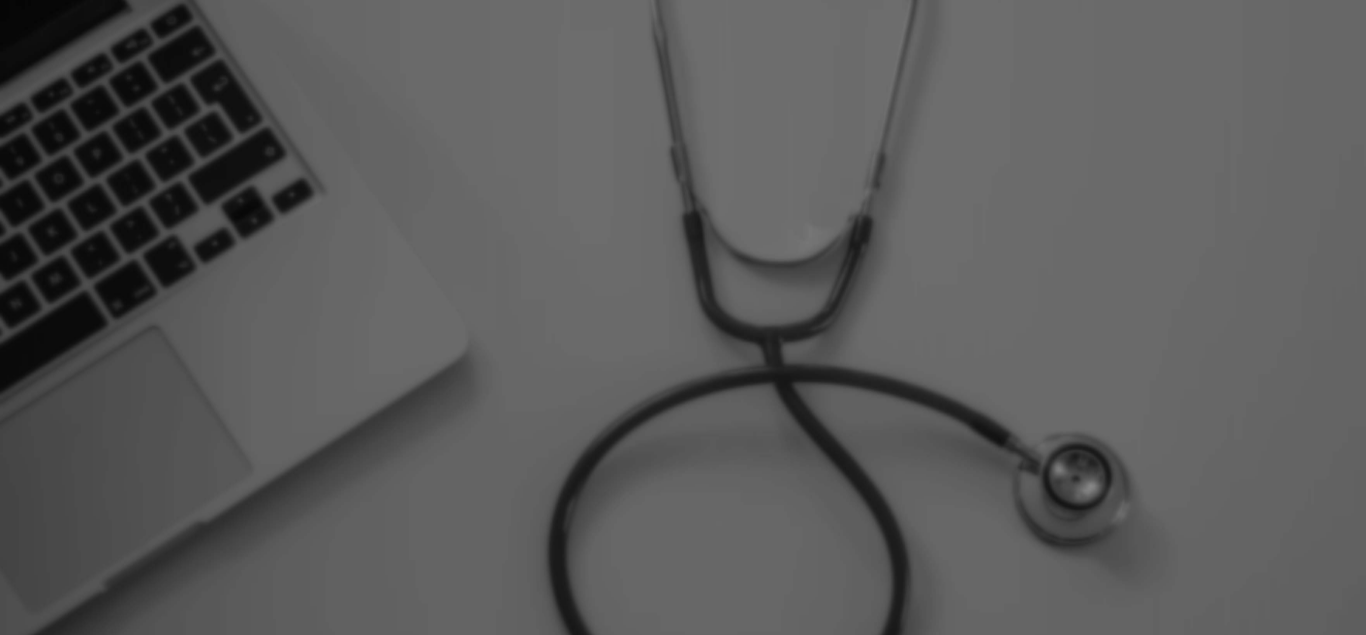 scroll, scrollTop: 0, scrollLeft: 0, axis: both 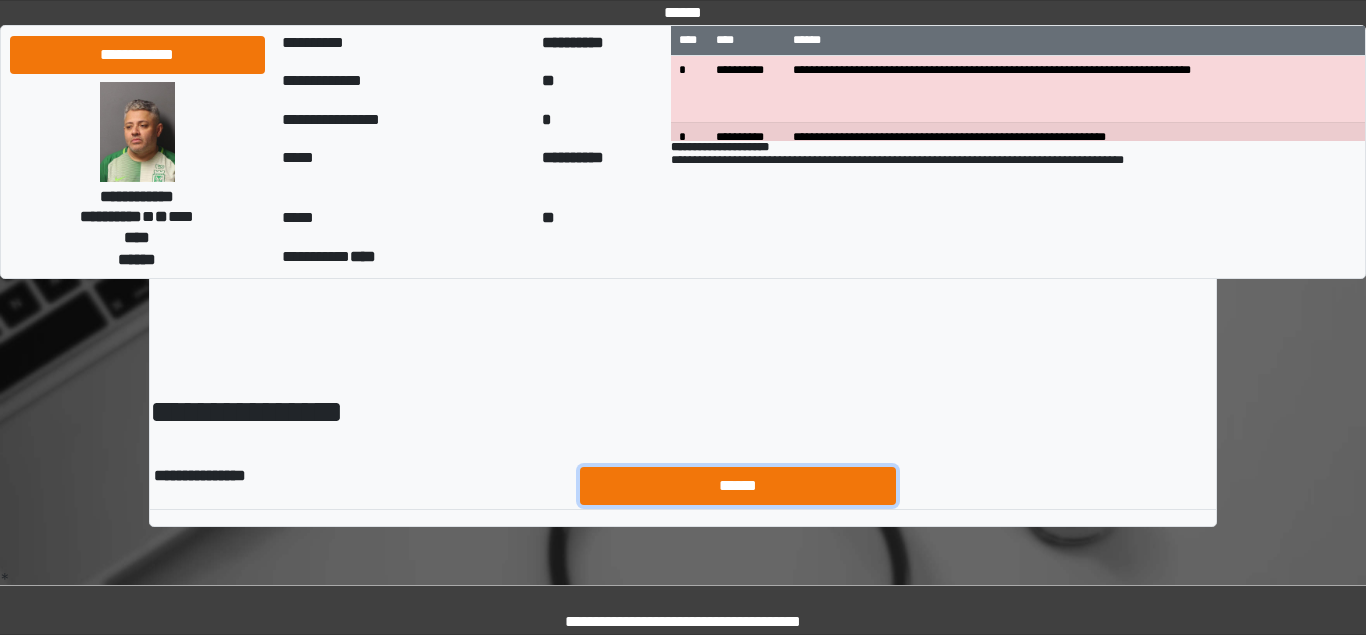 click on "******" at bounding box center (738, 486) 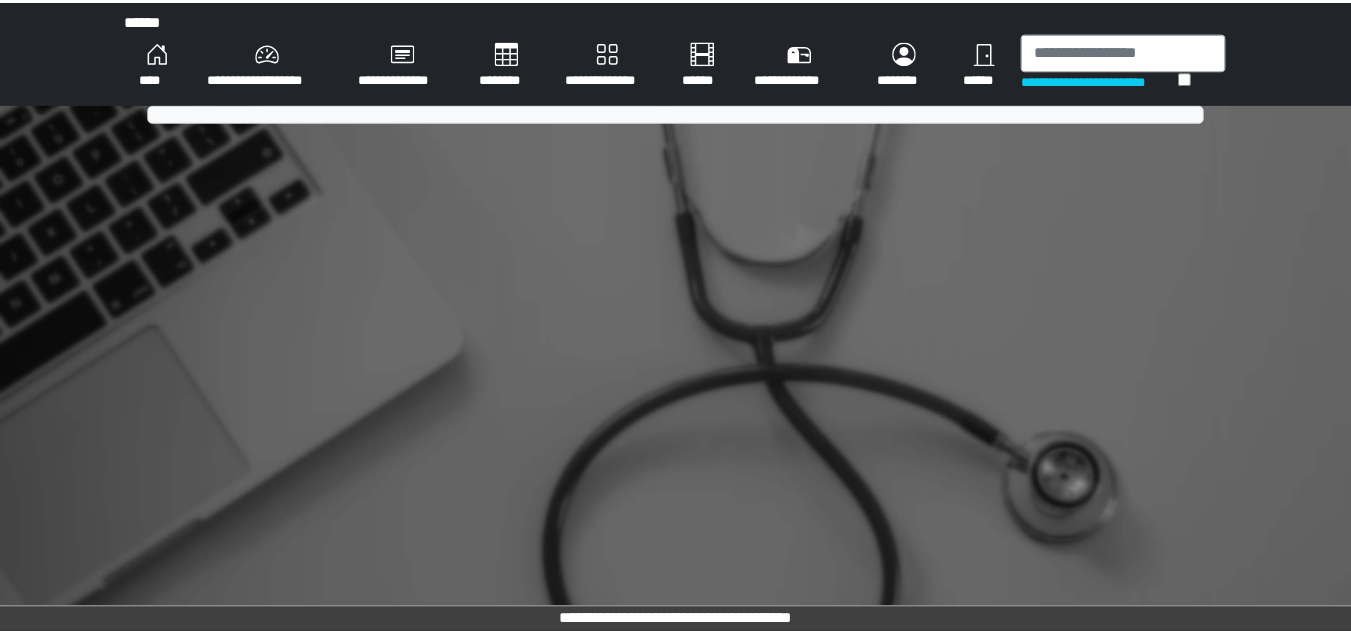 scroll, scrollTop: 0, scrollLeft: 0, axis: both 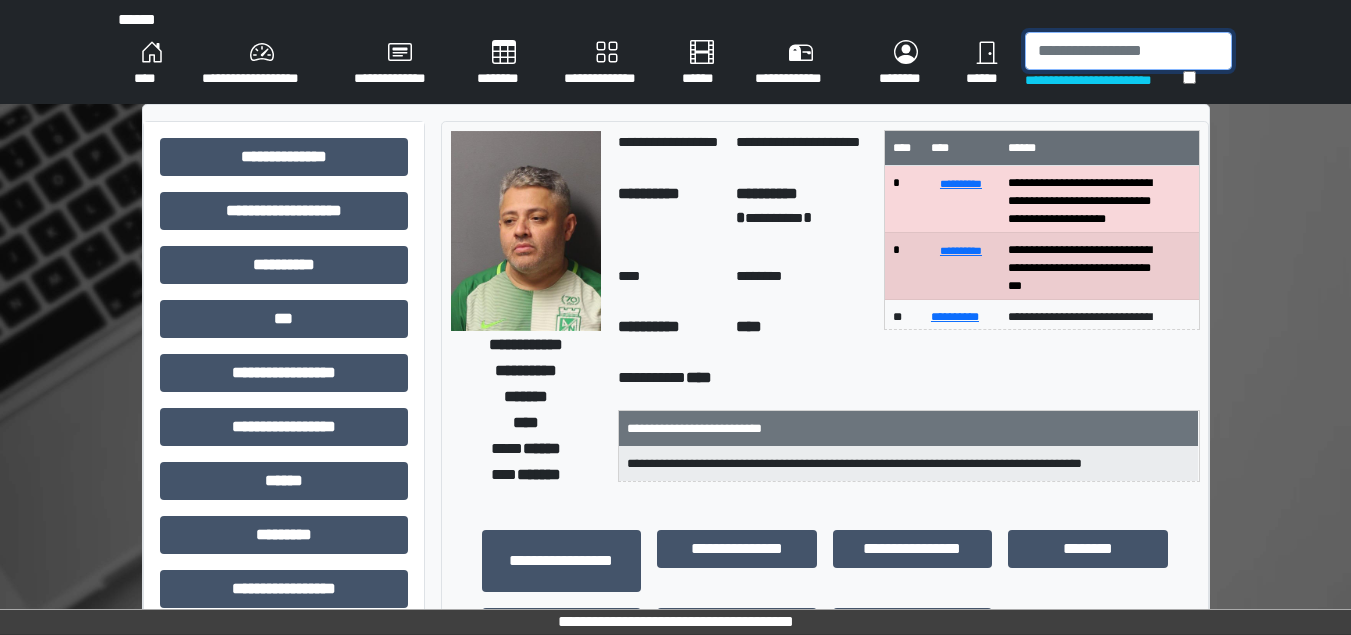 click at bounding box center [1128, 51] 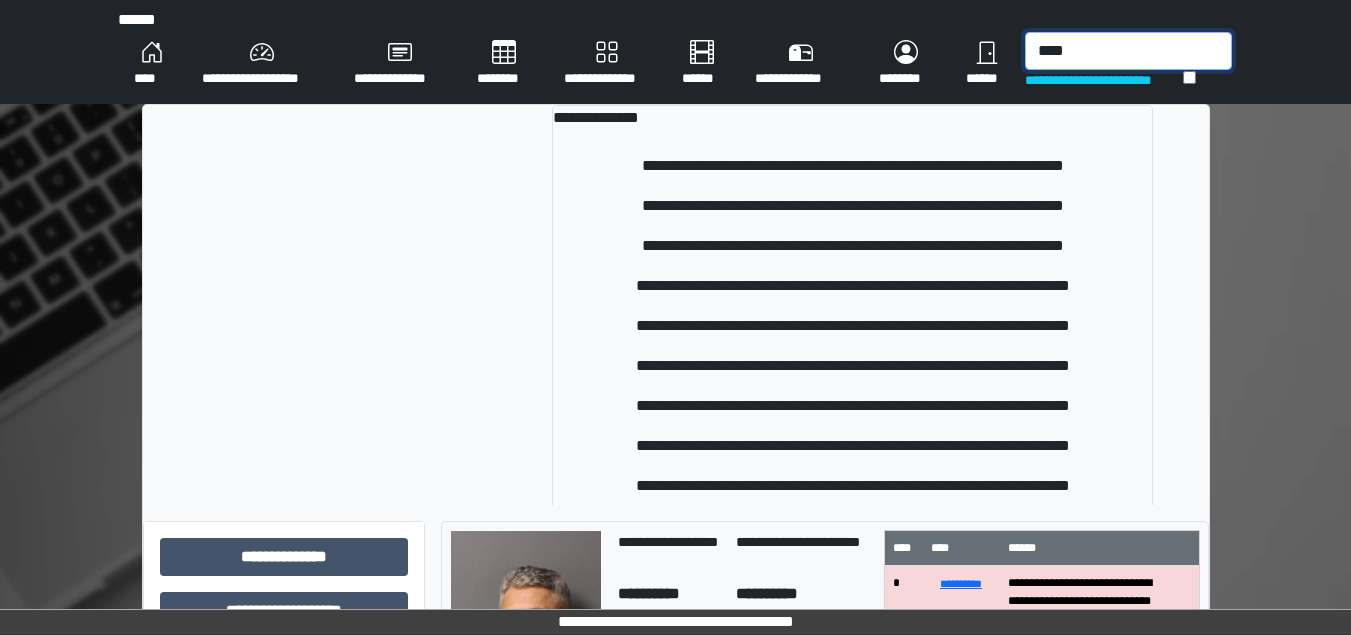 type on "****" 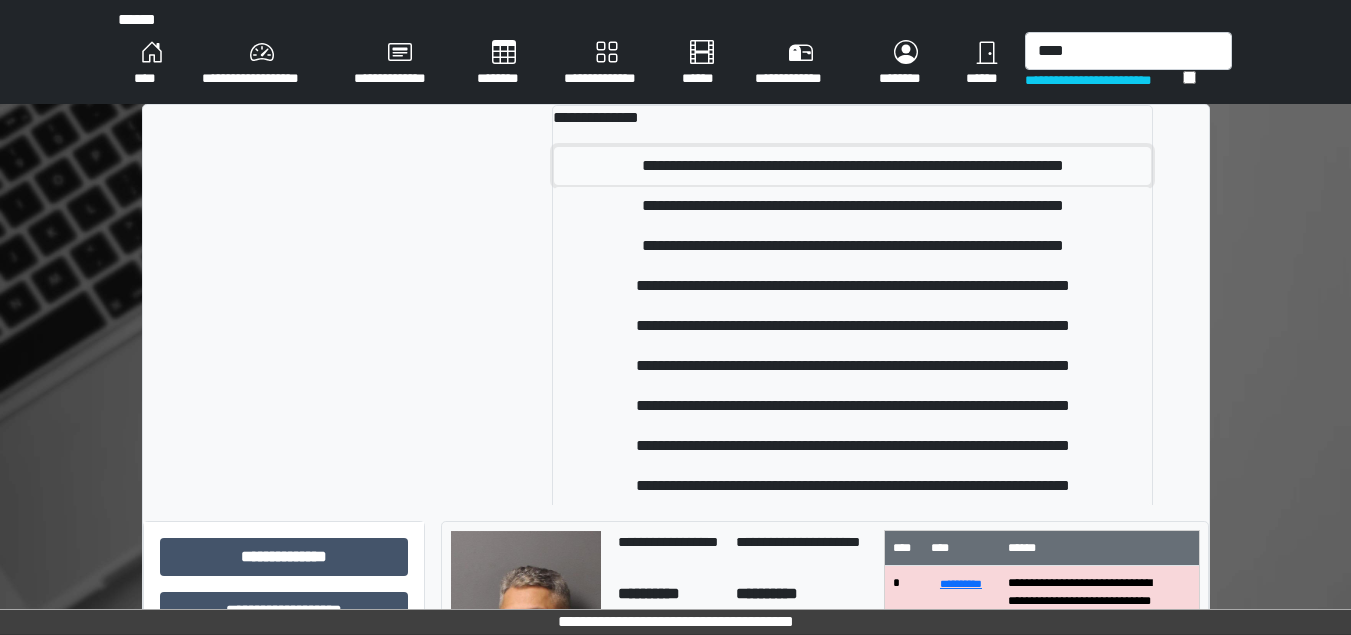 click on "**********" at bounding box center [852, 166] 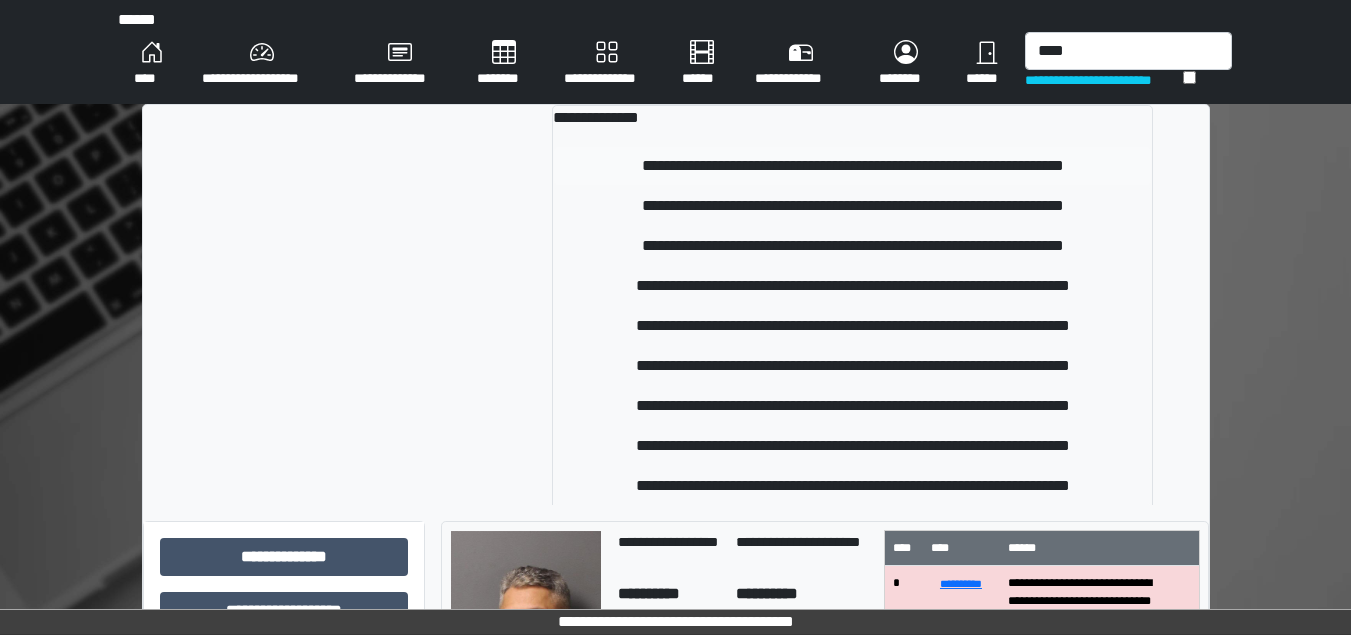 type 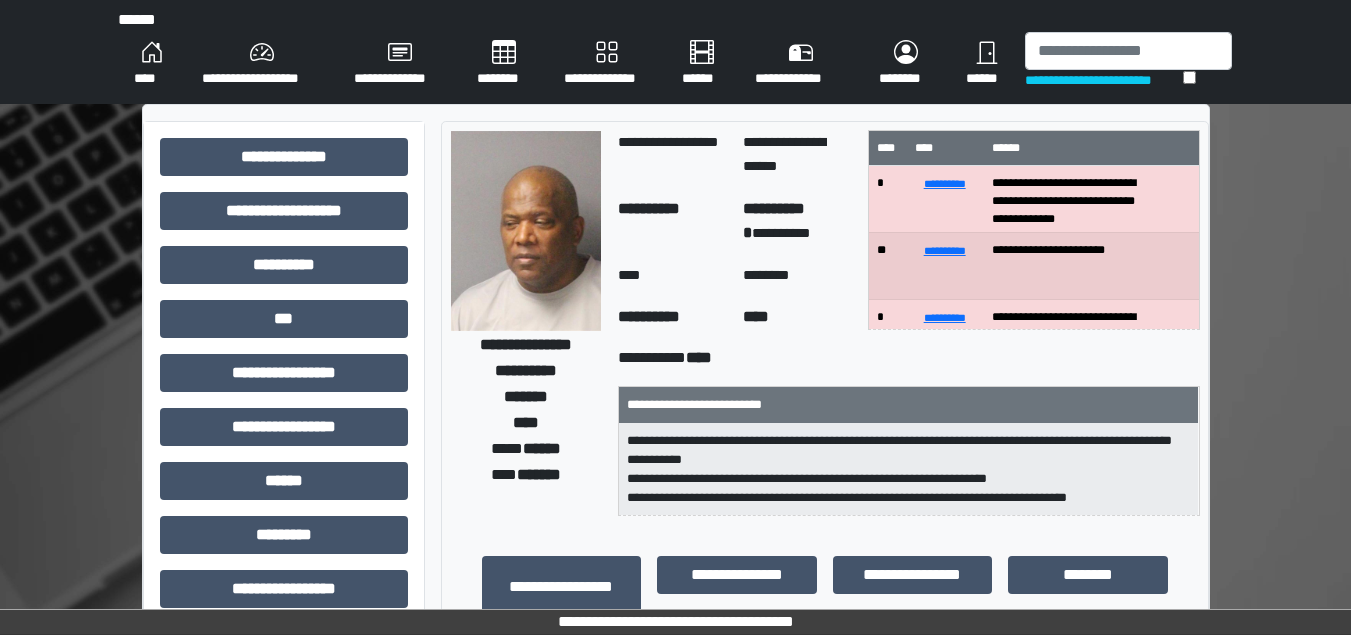 scroll, scrollTop: 555, scrollLeft: 0, axis: vertical 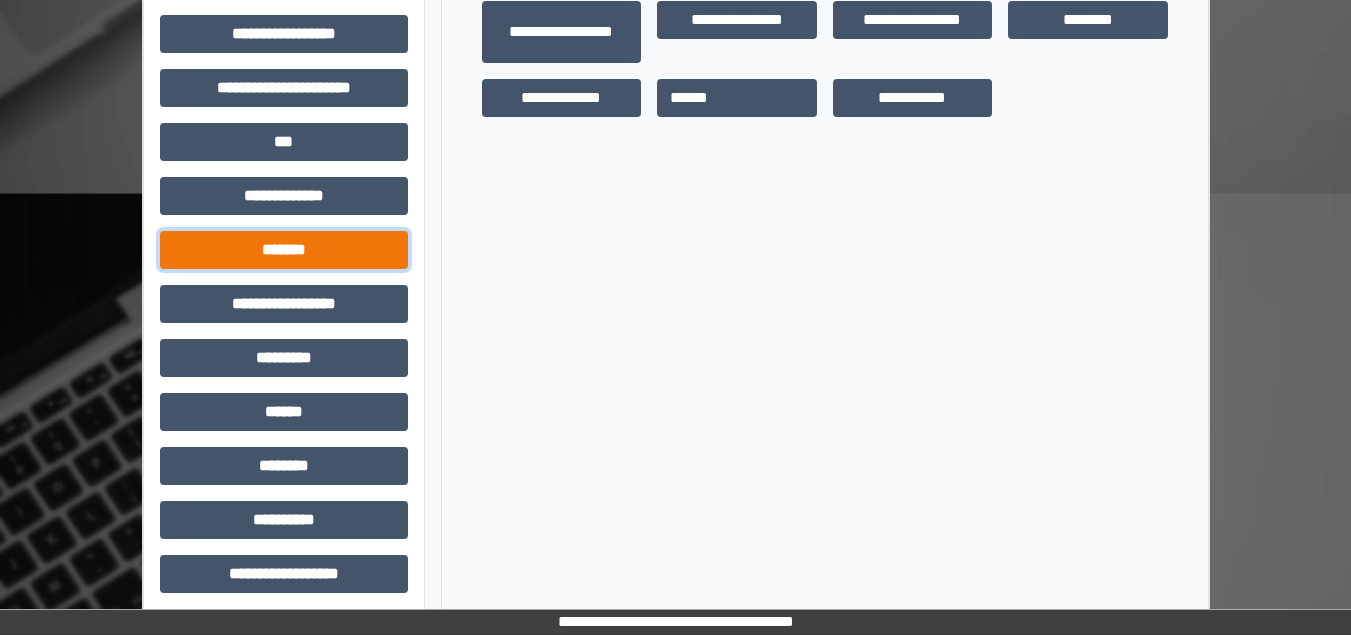 click on "*******" at bounding box center (284, 250) 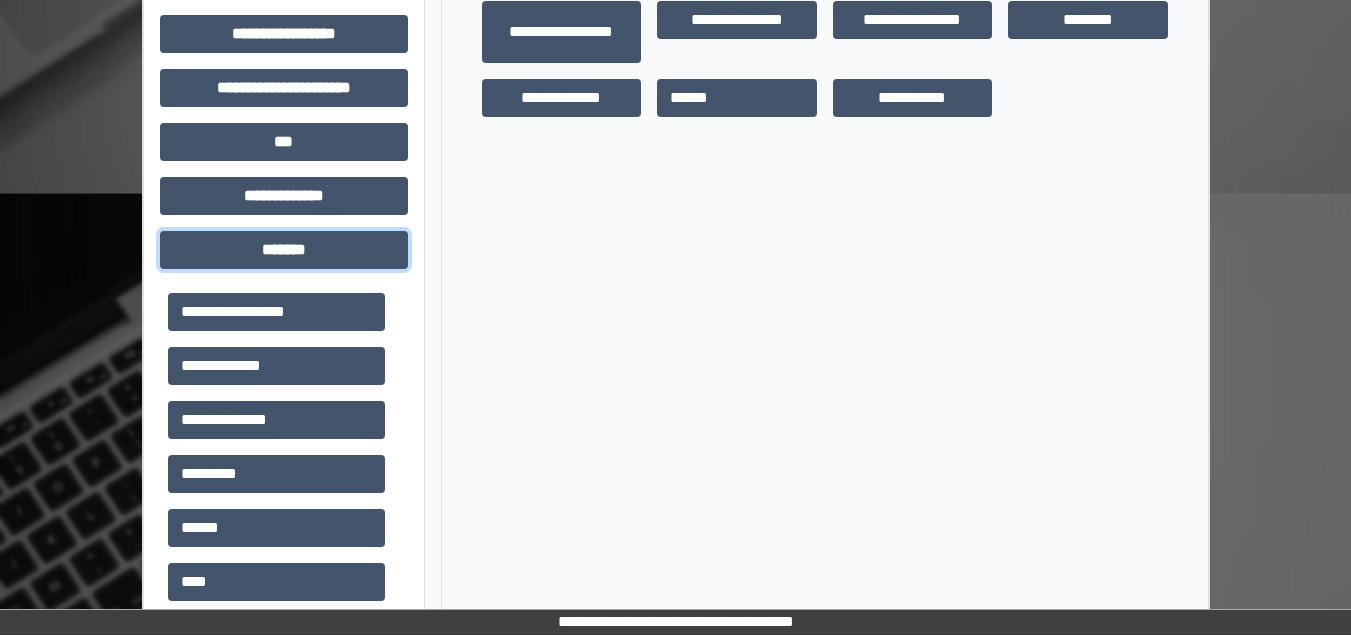 scroll, scrollTop: 1043, scrollLeft: 0, axis: vertical 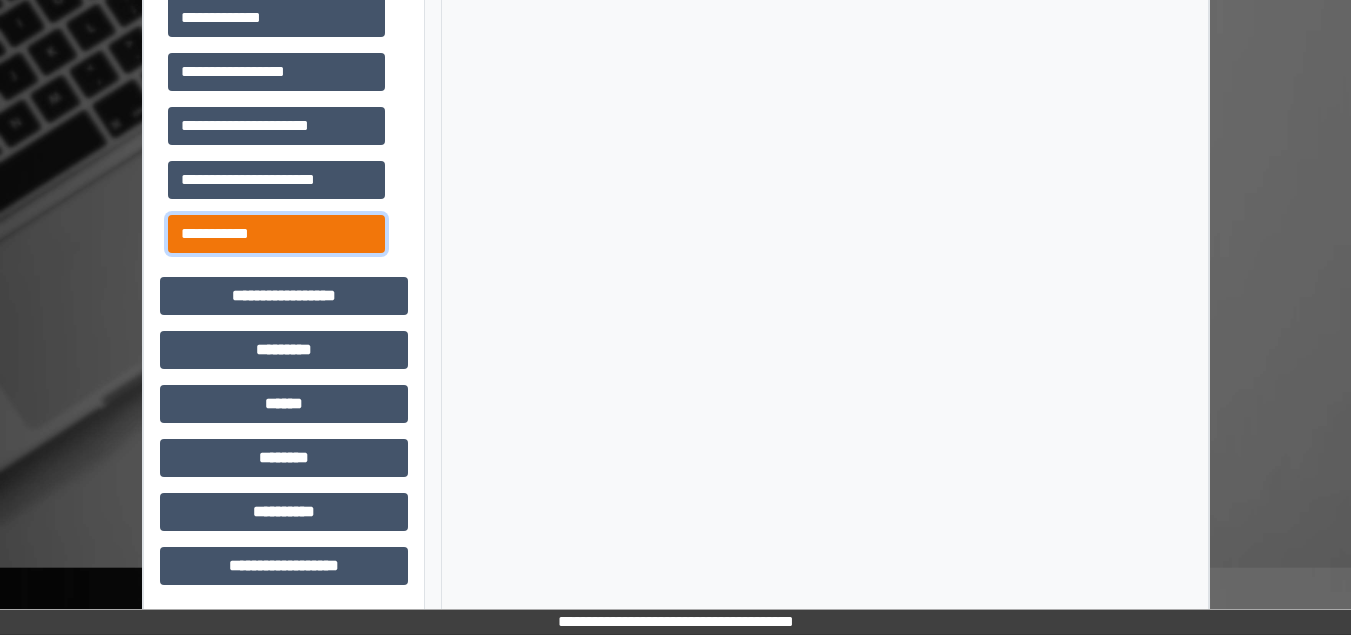 click on "**********" at bounding box center (276, 234) 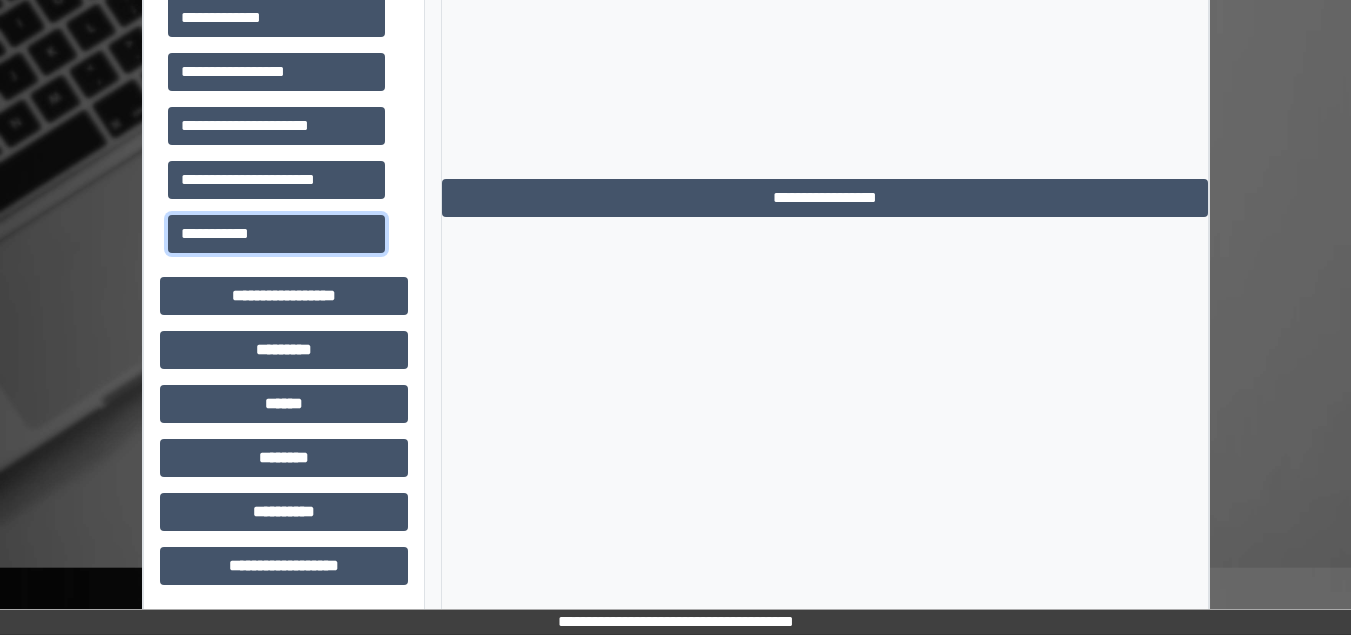 scroll, scrollTop: 488, scrollLeft: 0, axis: vertical 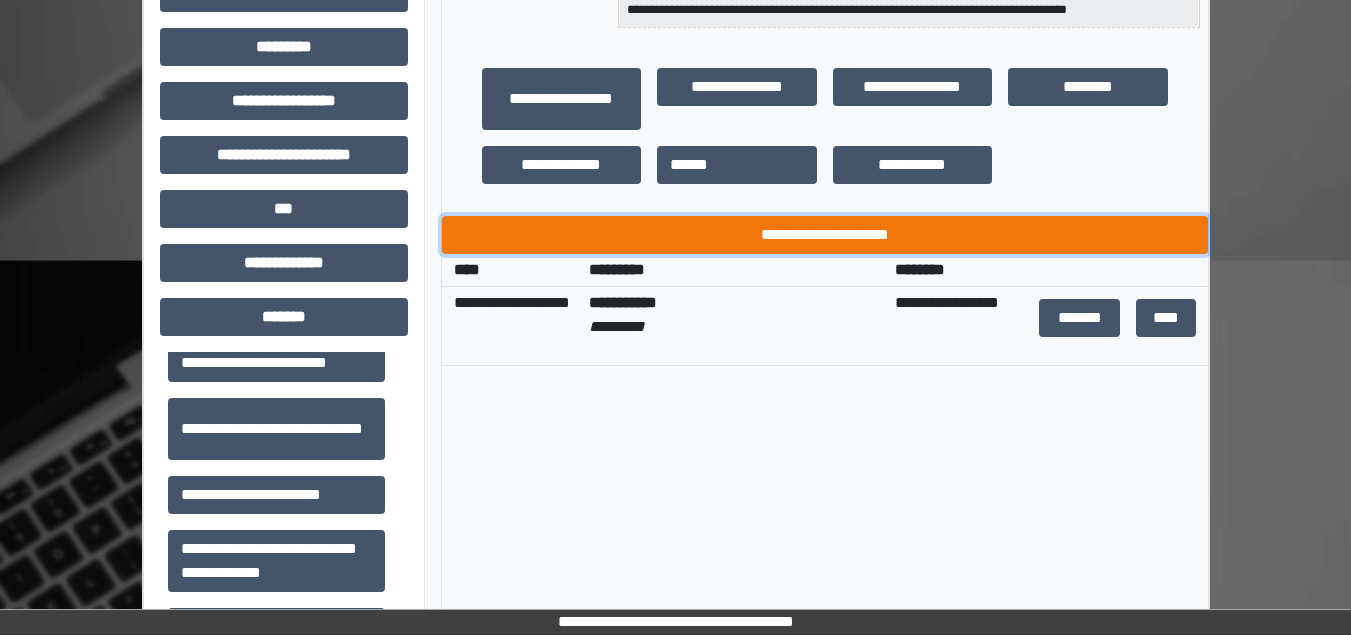 click on "**********" at bounding box center (825, 235) 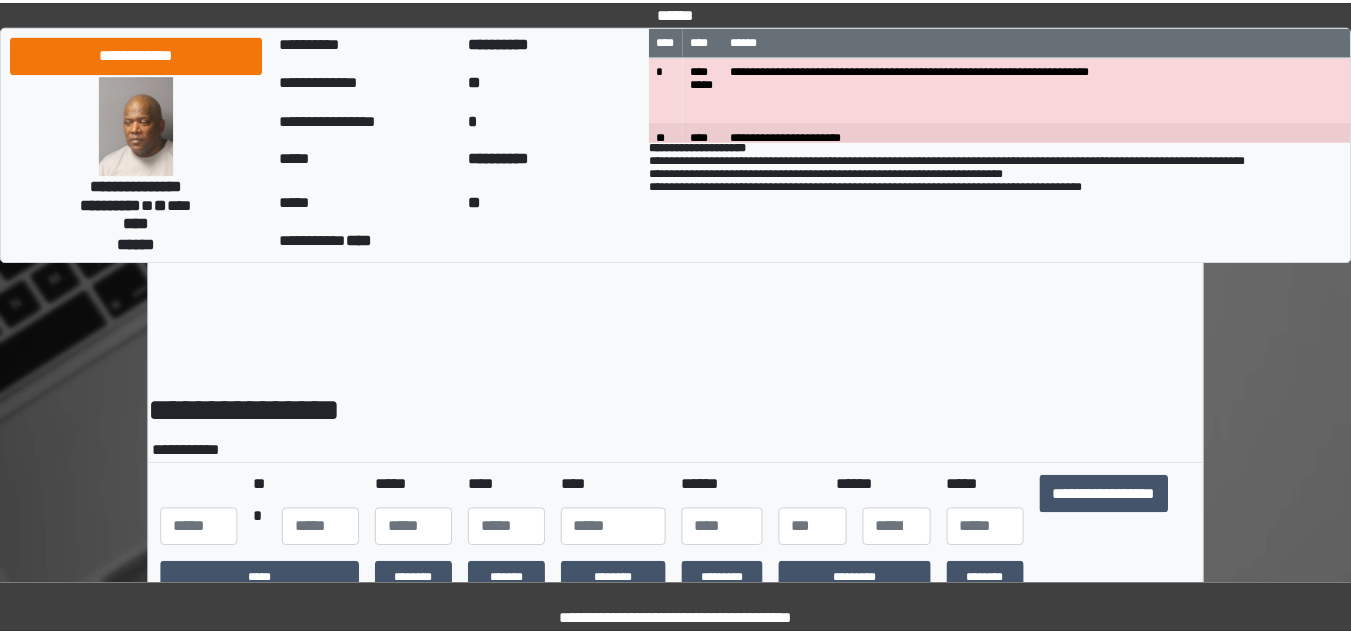 scroll, scrollTop: 0, scrollLeft: 0, axis: both 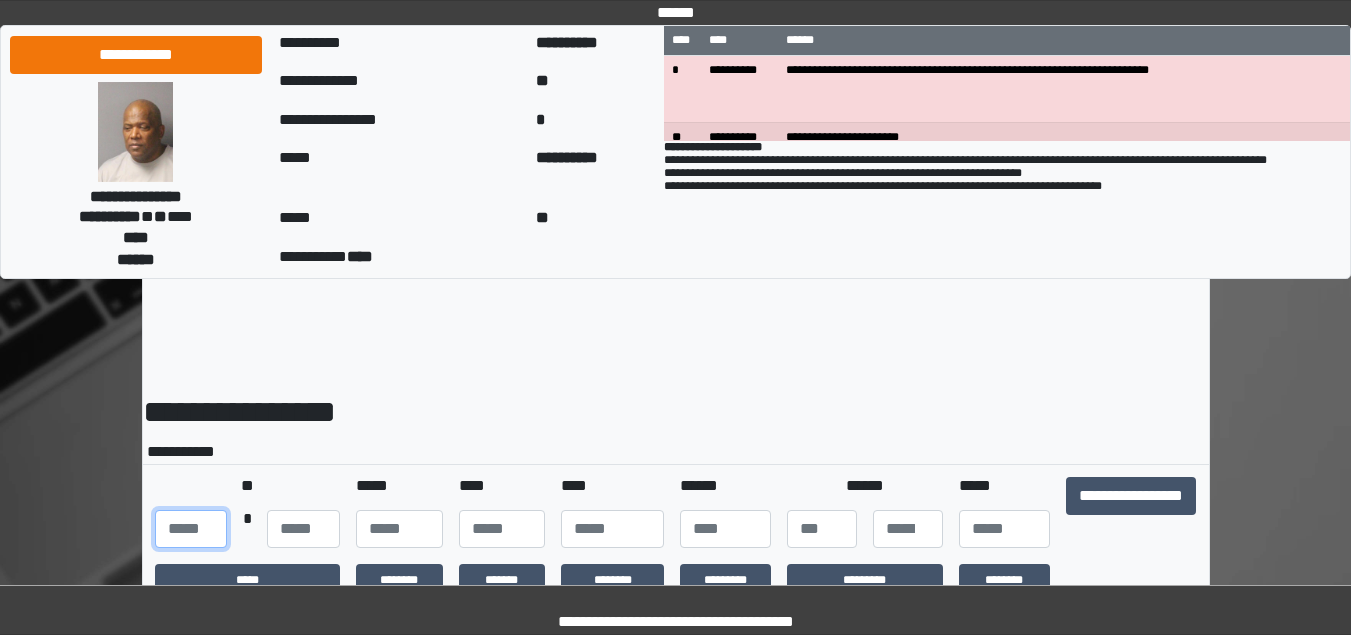 click at bounding box center (191, 529) 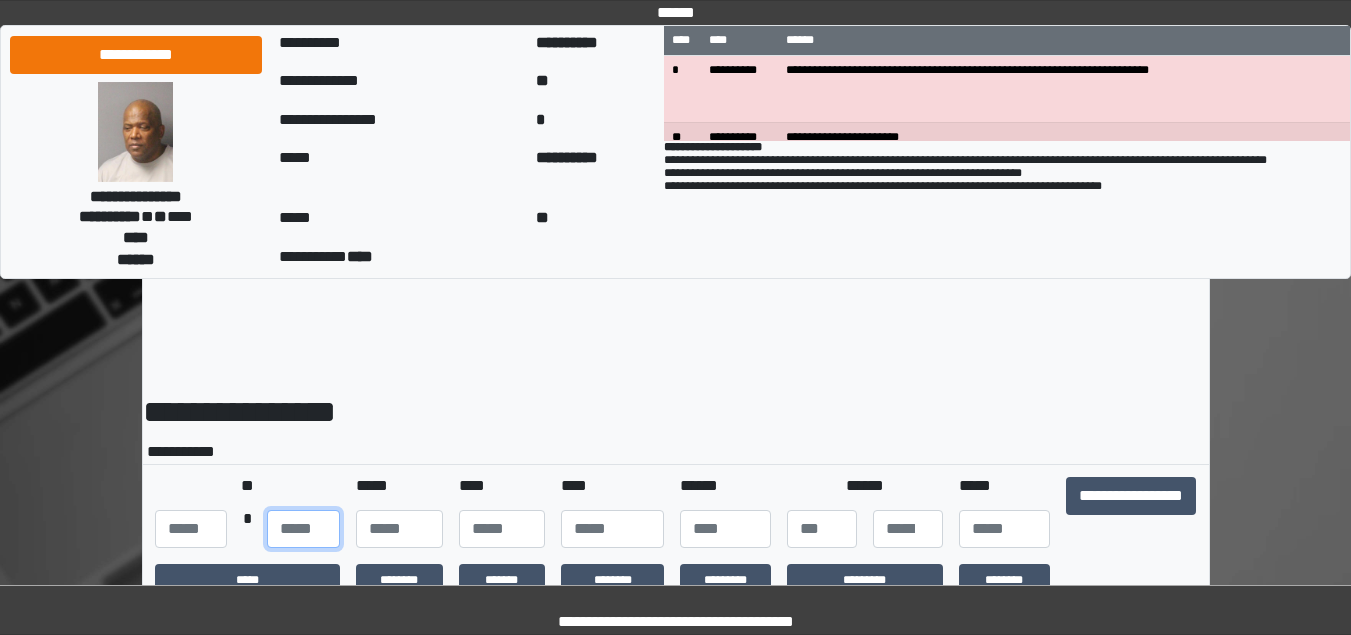 click at bounding box center [303, 529] 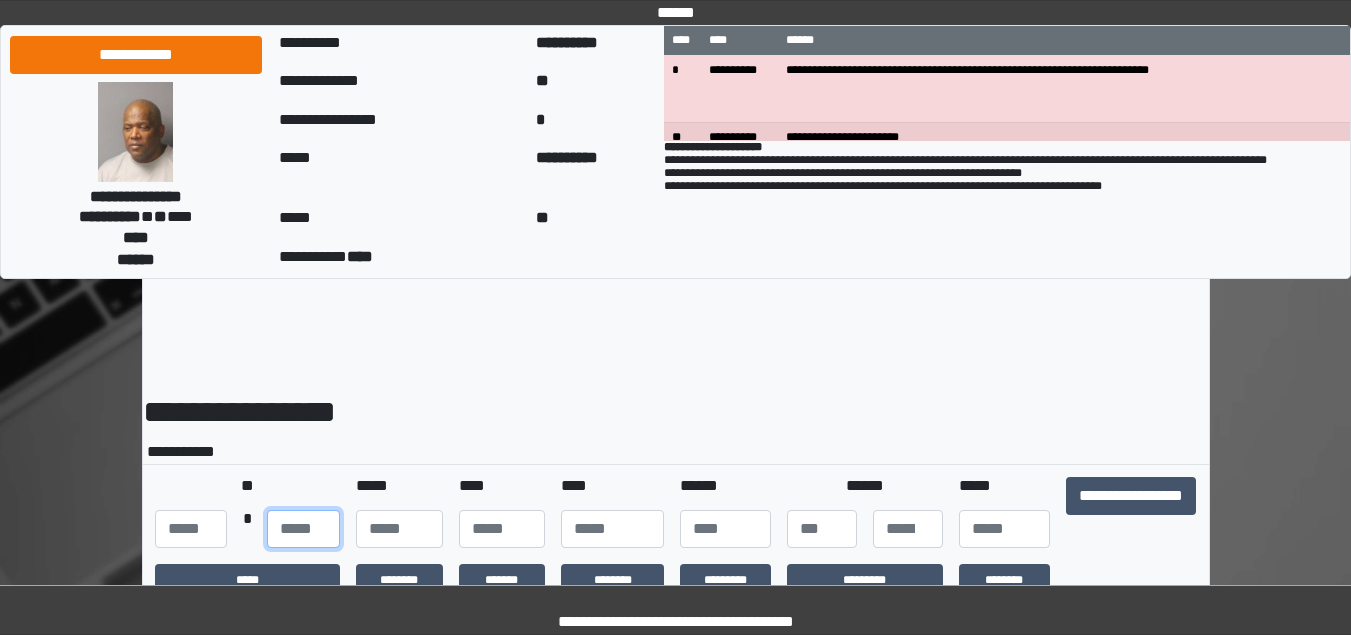 type on "**" 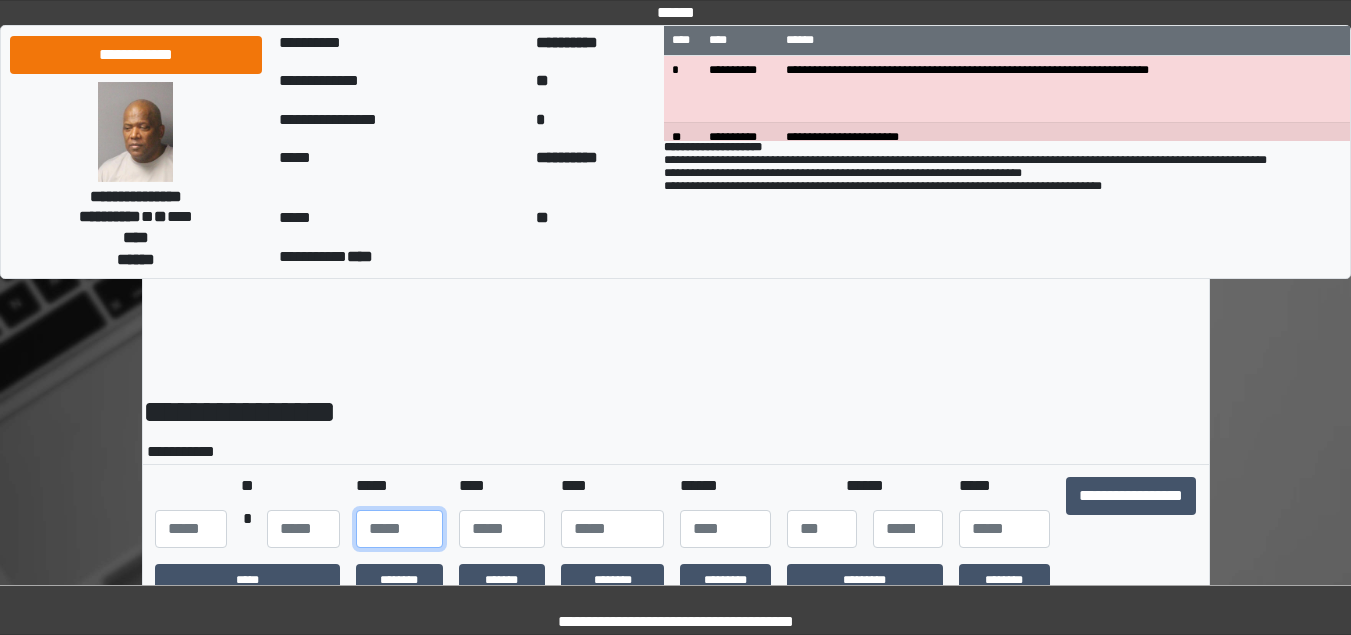 click at bounding box center (399, 529) 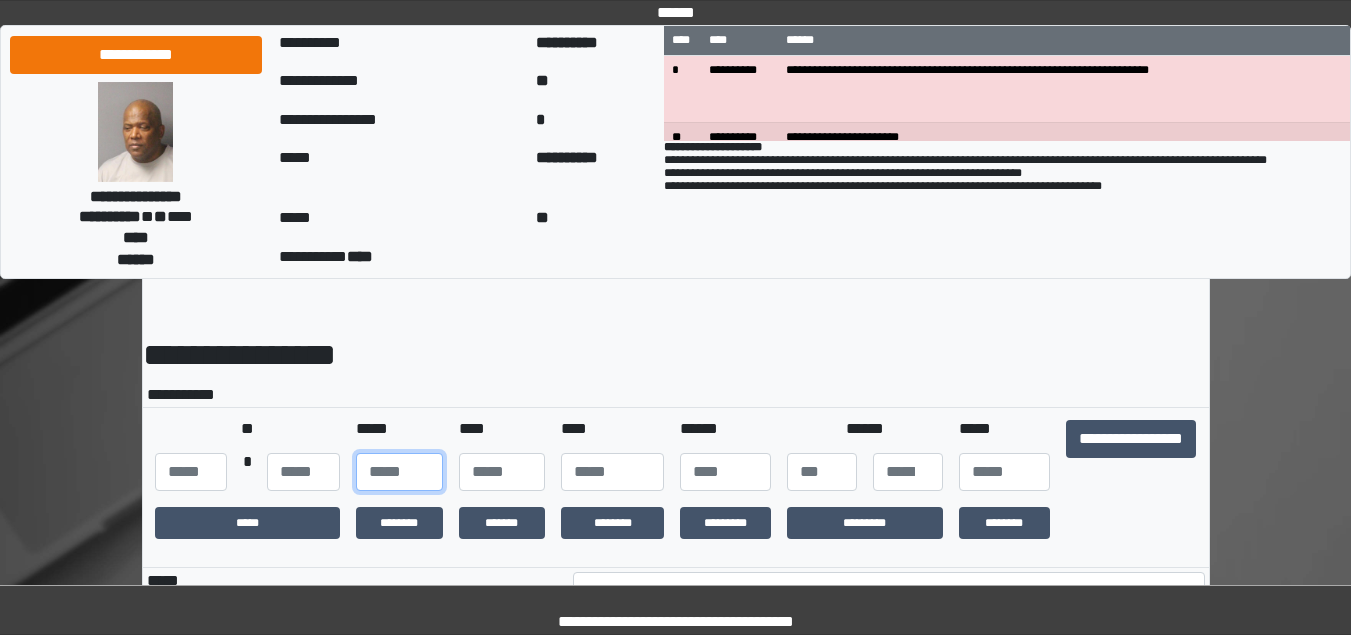 scroll, scrollTop: 120, scrollLeft: 0, axis: vertical 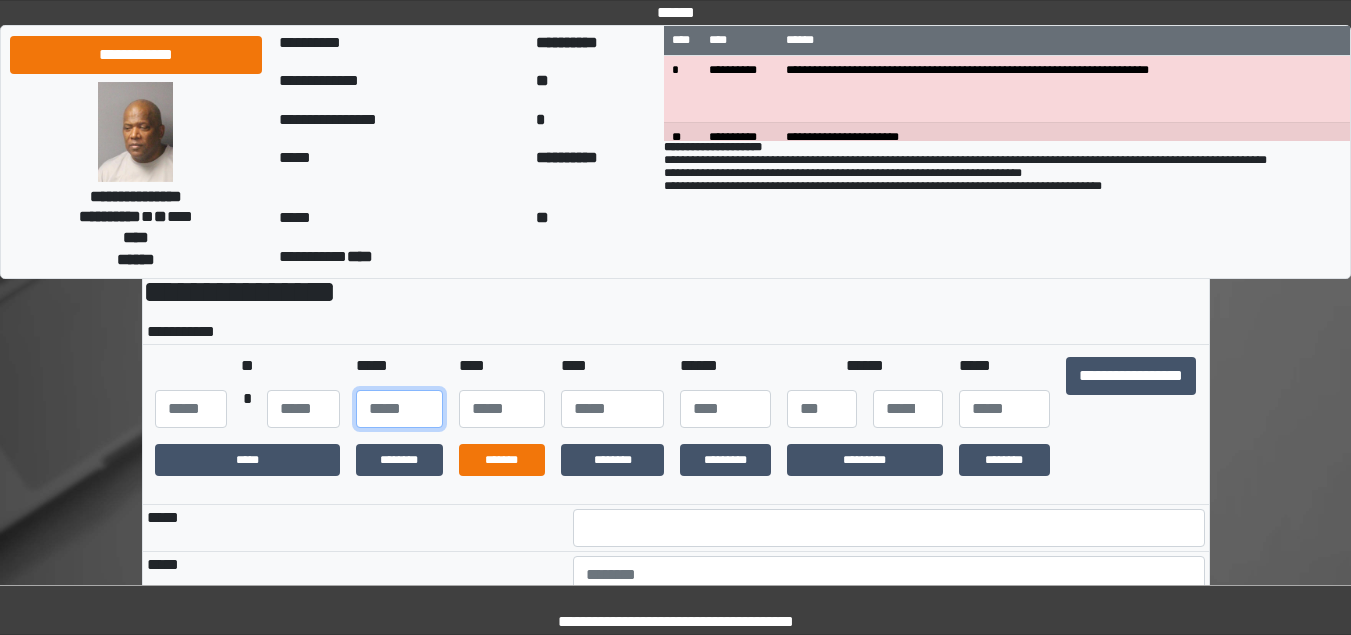 type on "**" 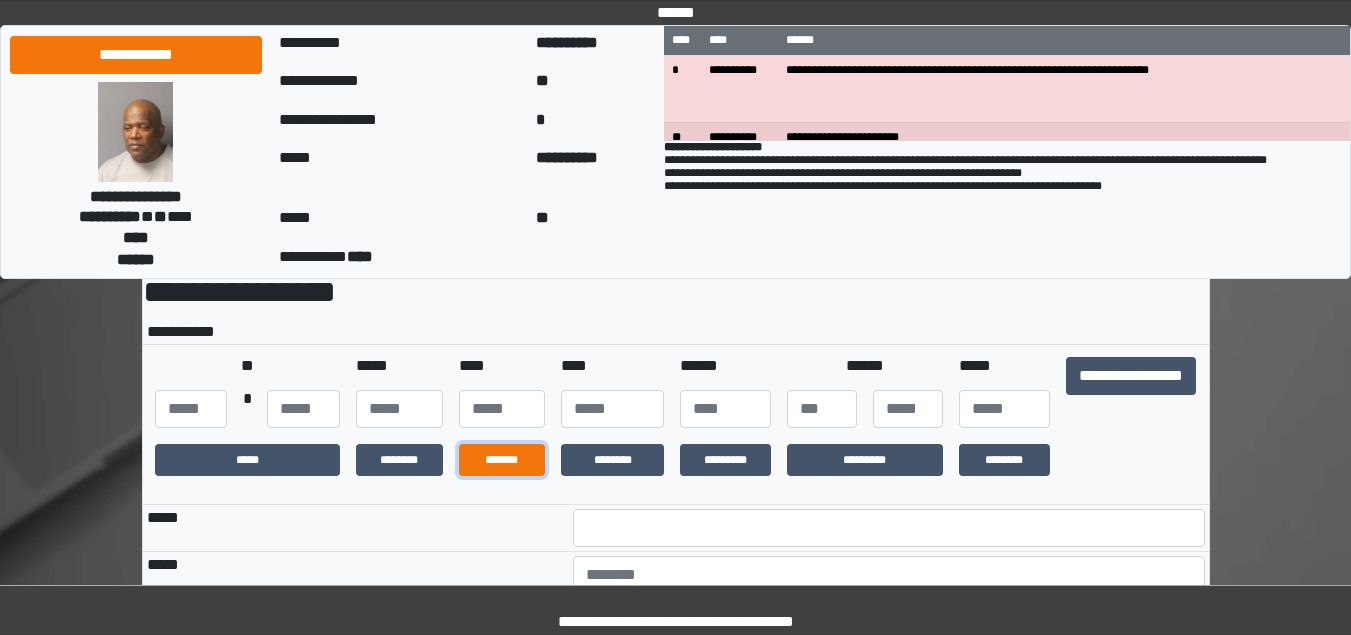 click on "*******" at bounding box center [502, 460] 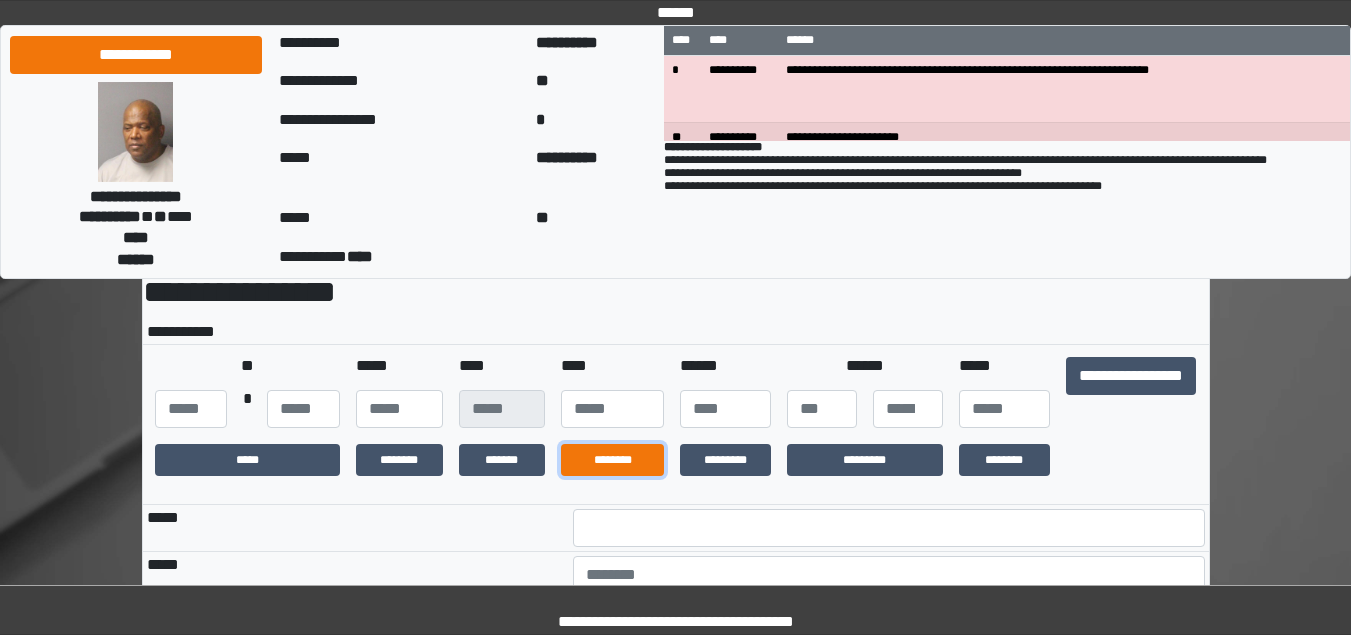 click on "********" at bounding box center [612, 460] 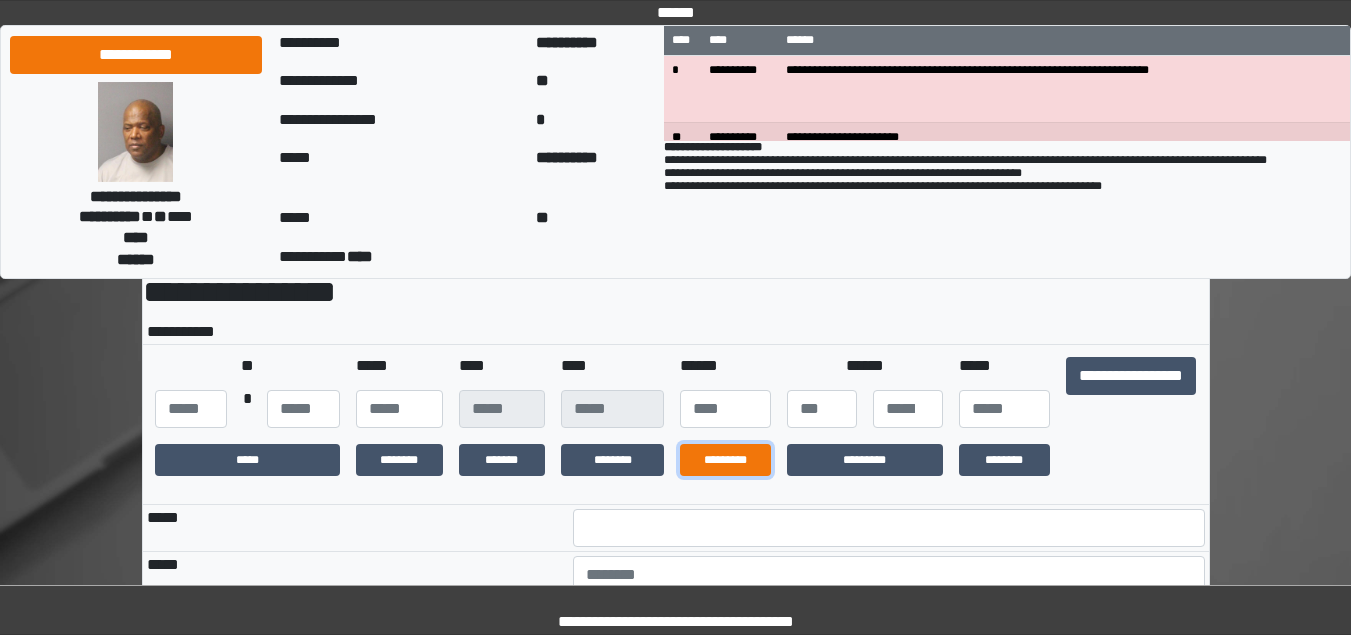 click on "*********" at bounding box center (725, 460) 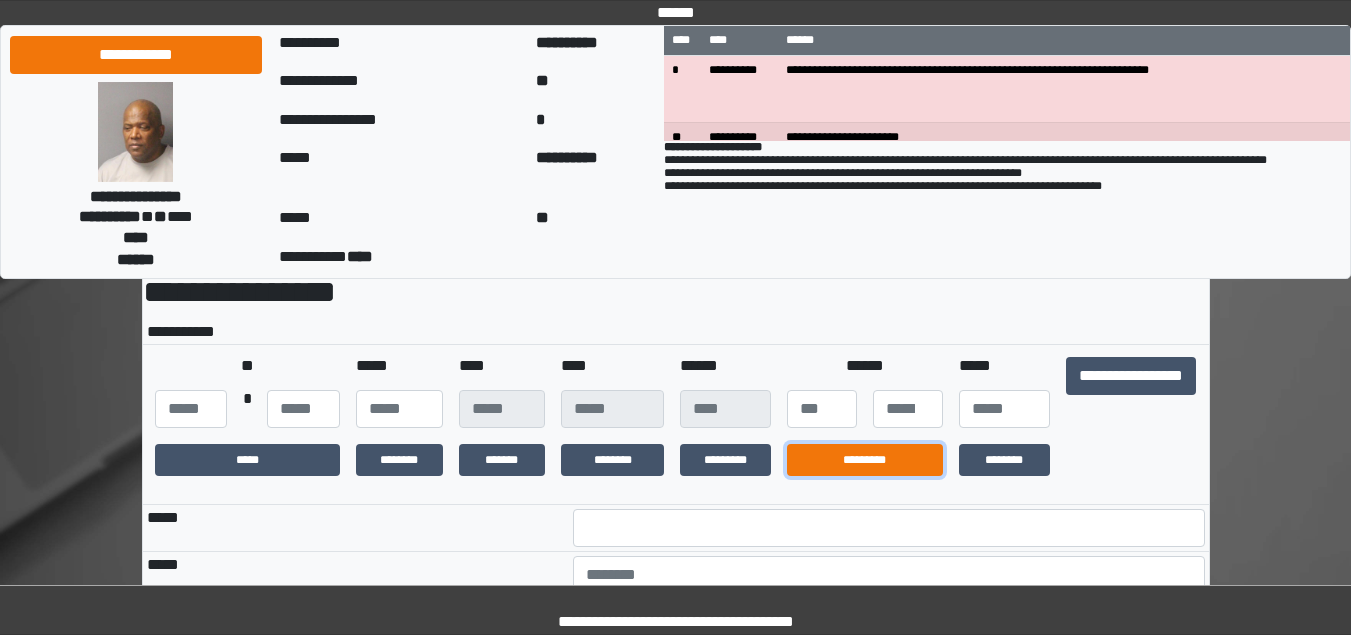 click on "*********" at bounding box center (865, 460) 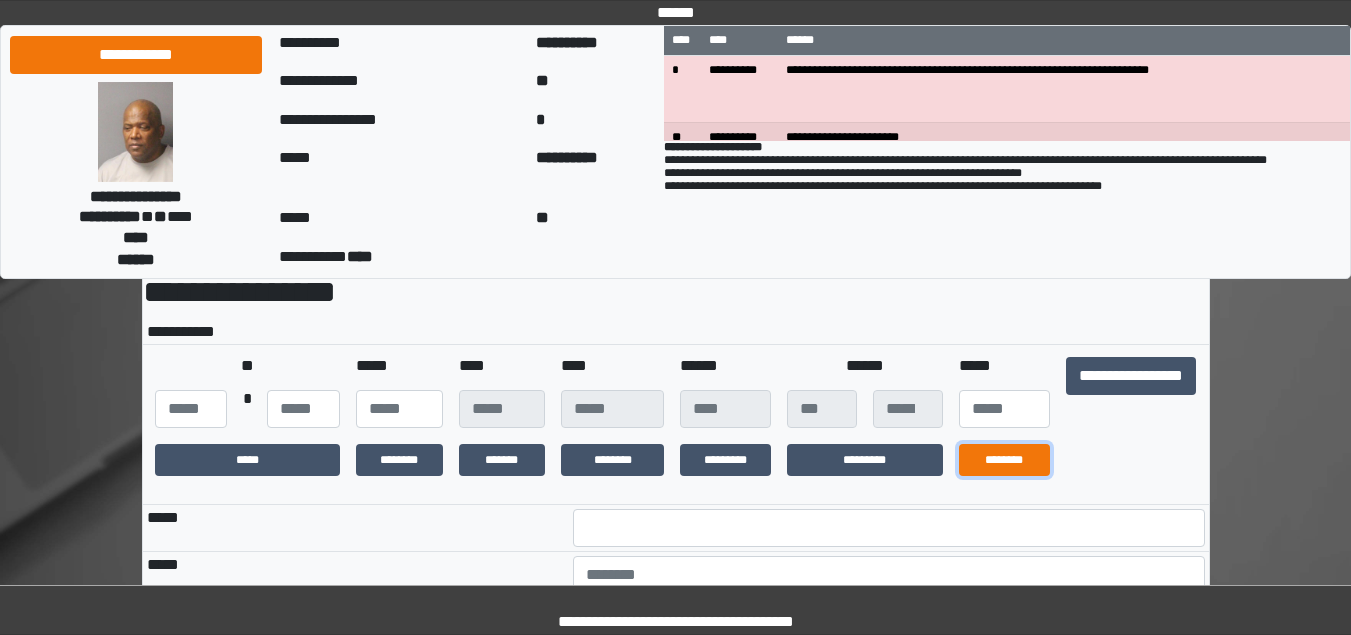 click on "********" at bounding box center (1004, 460) 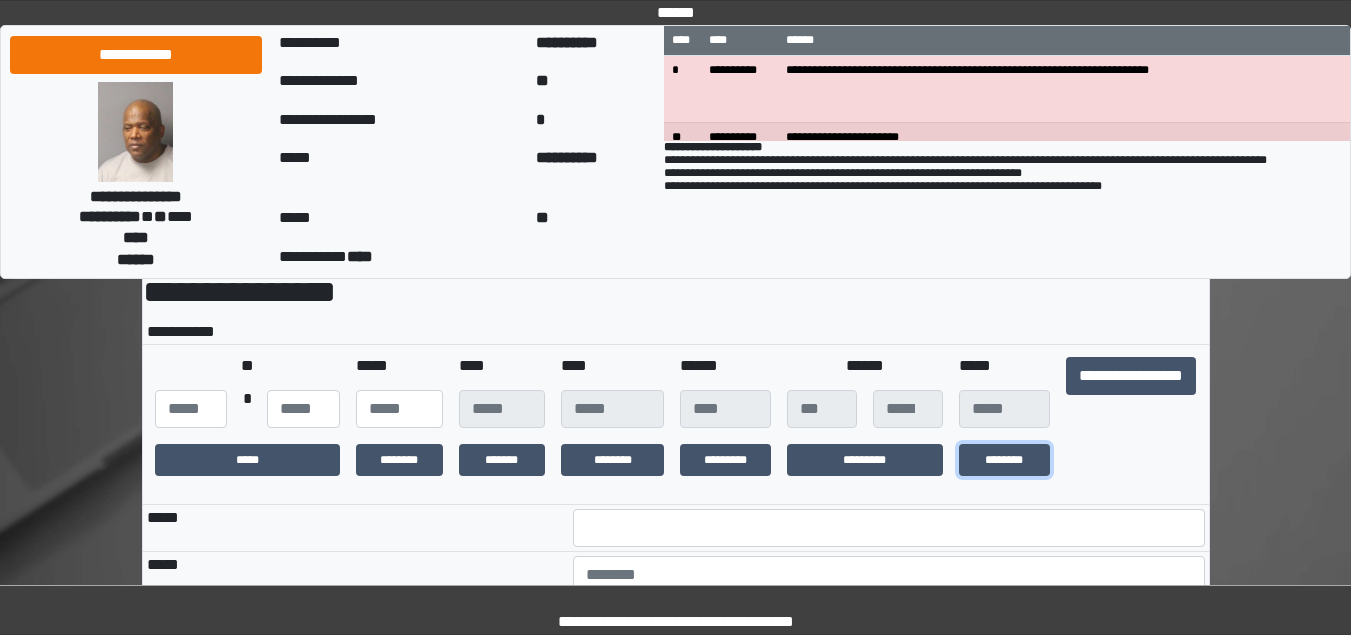 scroll, scrollTop: 372, scrollLeft: 0, axis: vertical 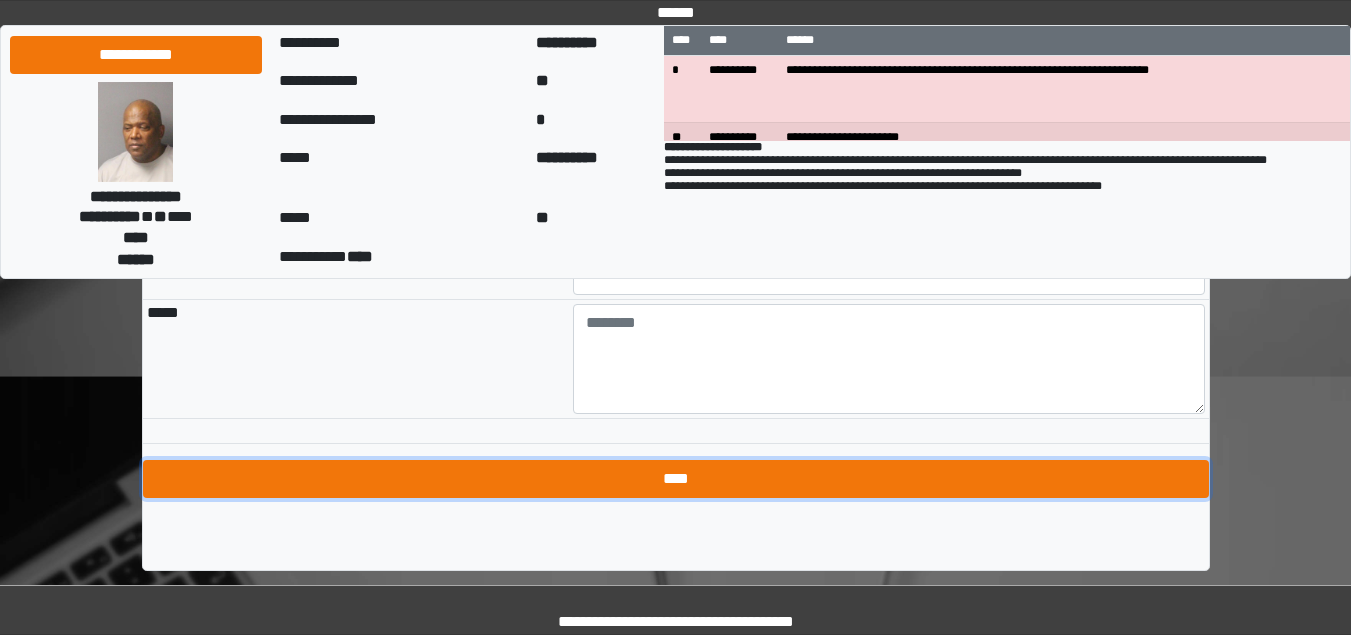 click on "****" at bounding box center [676, 479] 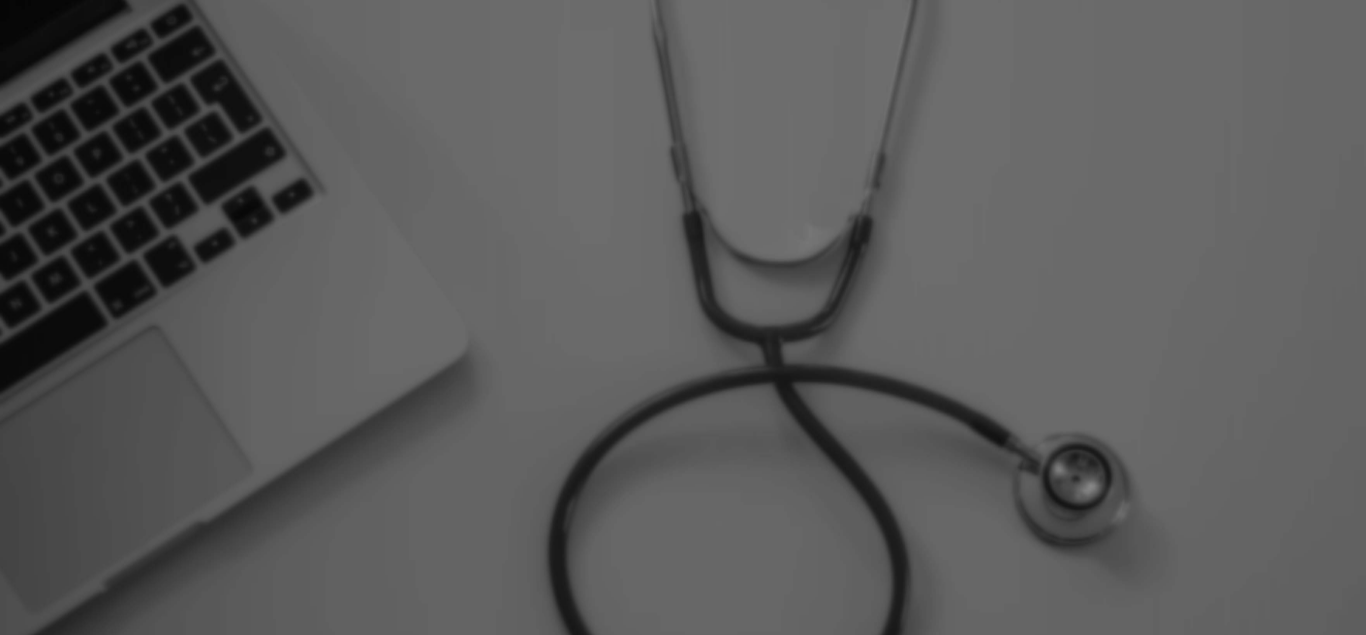scroll, scrollTop: 0, scrollLeft: 0, axis: both 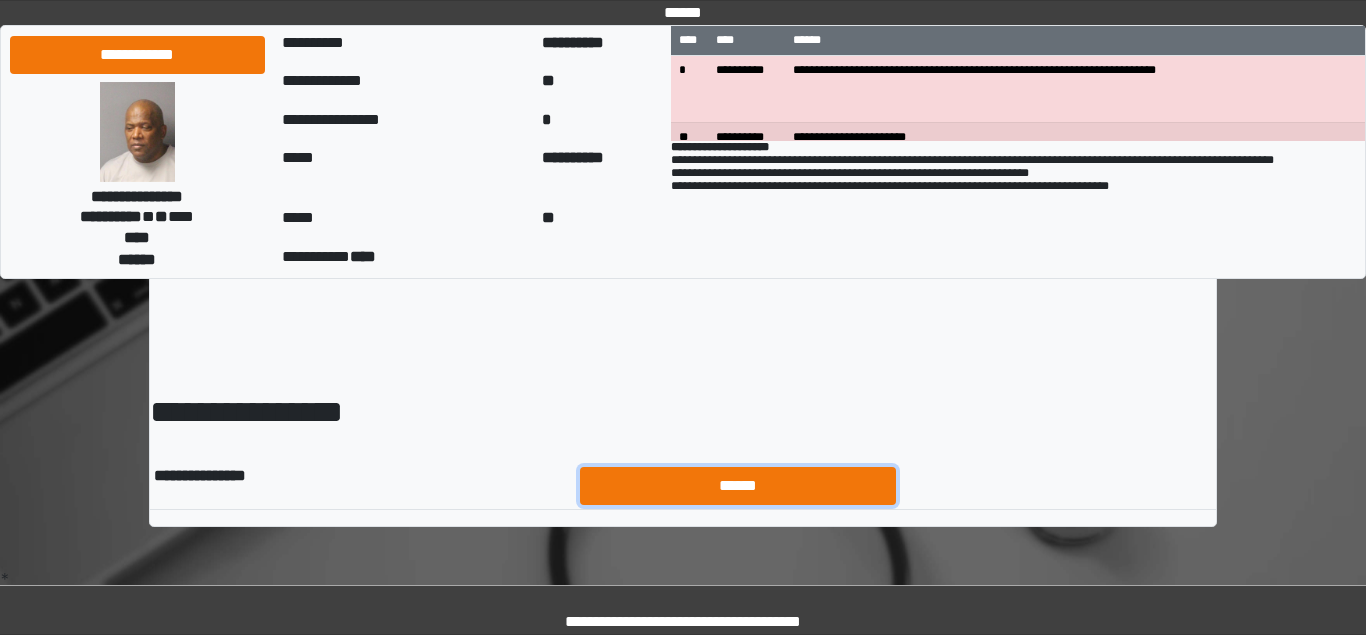 click on "******" at bounding box center (738, 486) 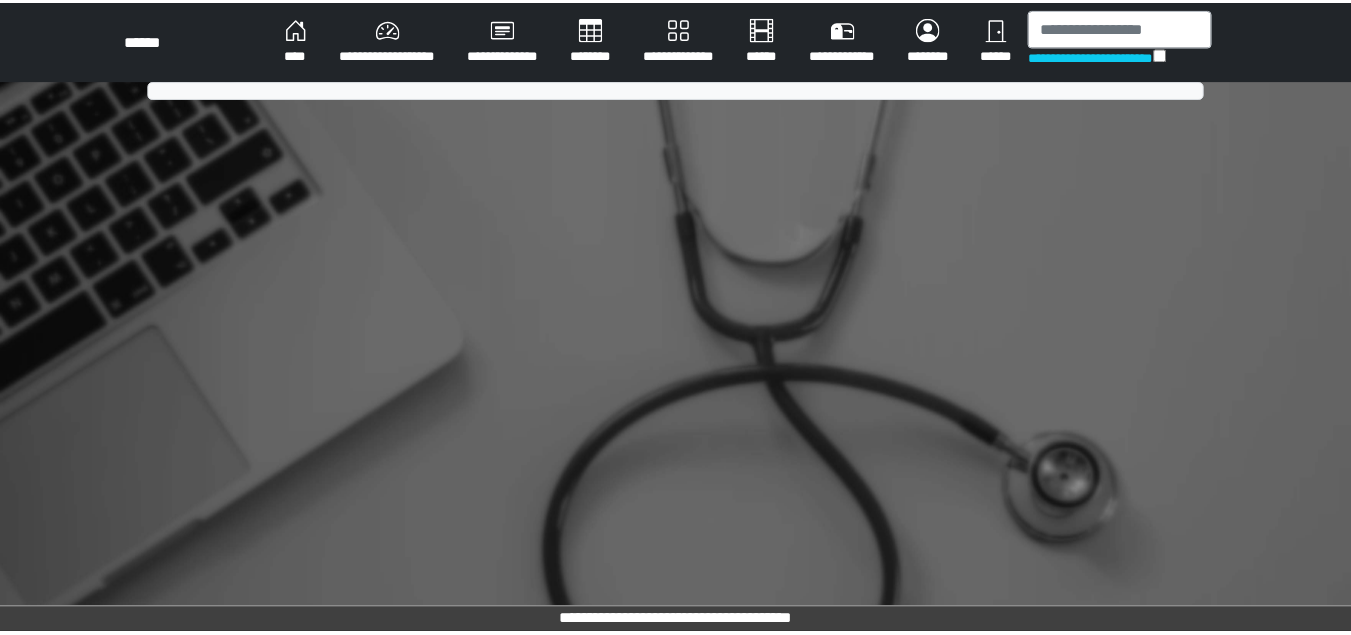 scroll, scrollTop: 0, scrollLeft: 0, axis: both 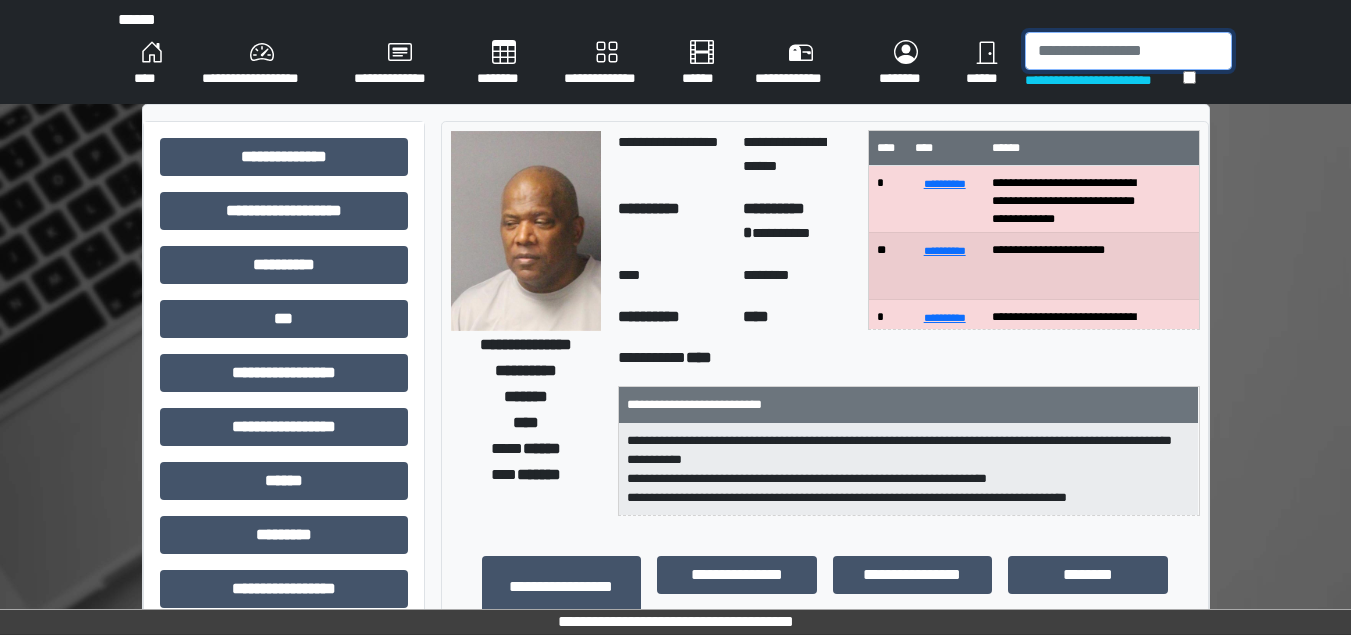 click at bounding box center [1128, 51] 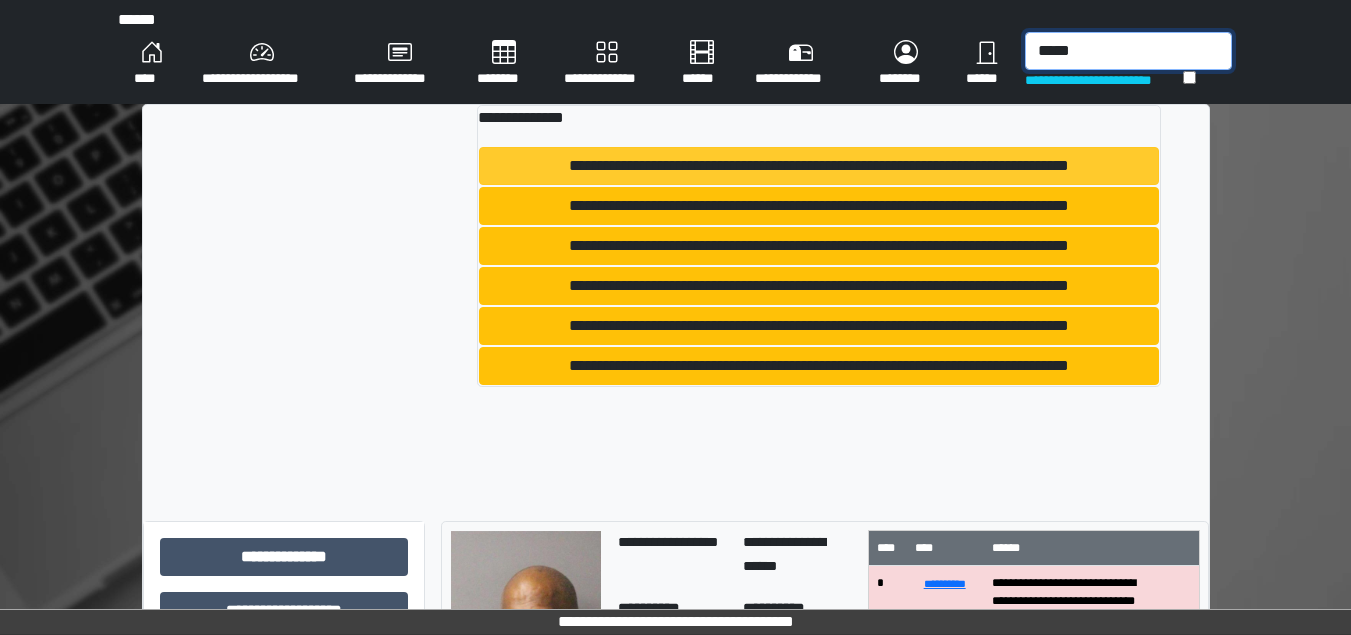 type on "*****" 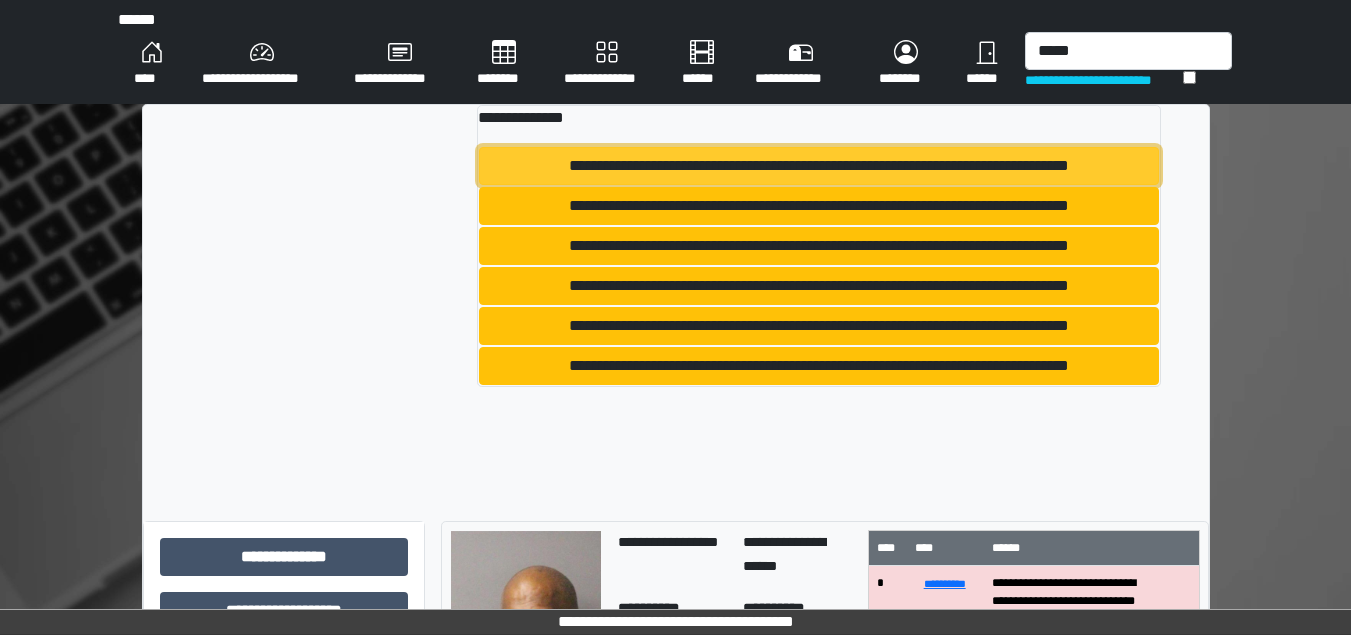 click on "**********" at bounding box center [819, 166] 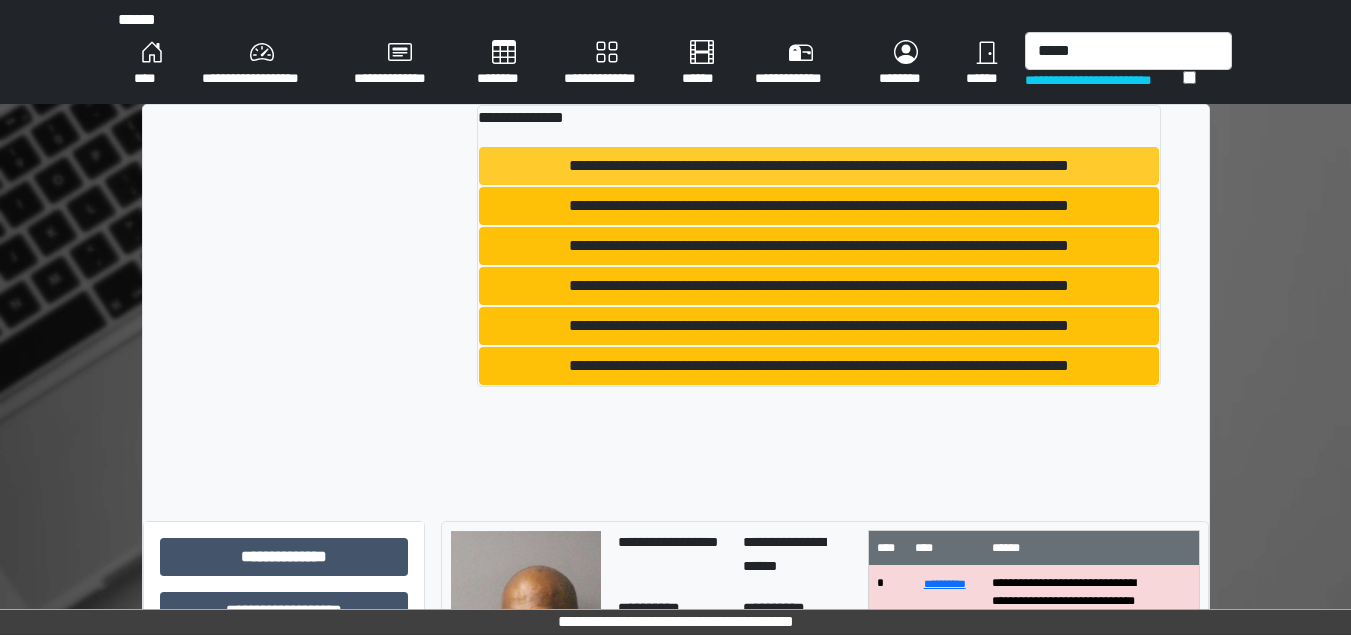 type 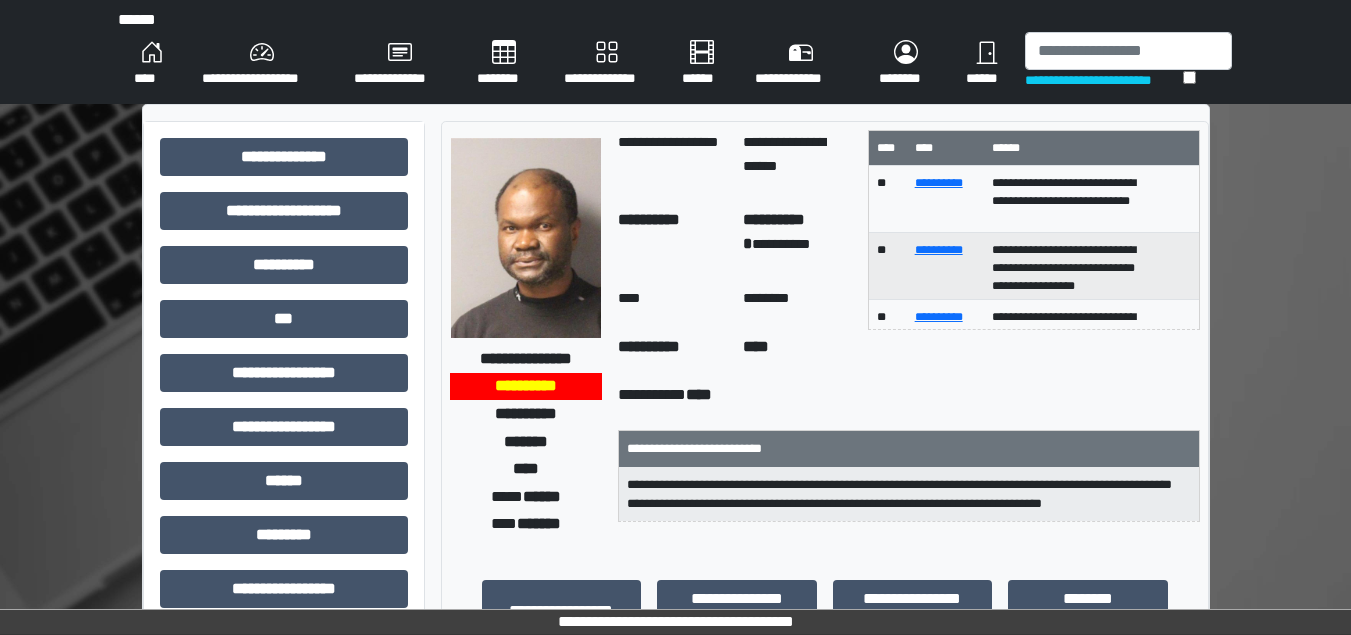 scroll, scrollTop: 555, scrollLeft: 0, axis: vertical 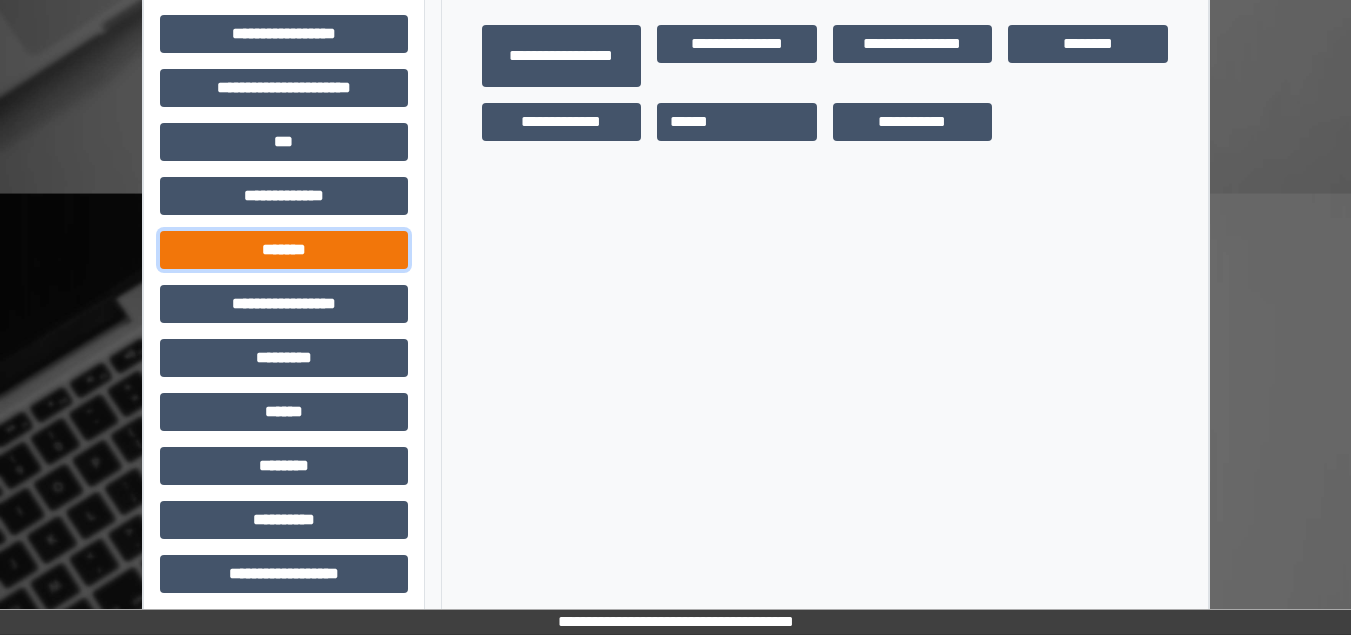 click on "*******" at bounding box center [284, 250] 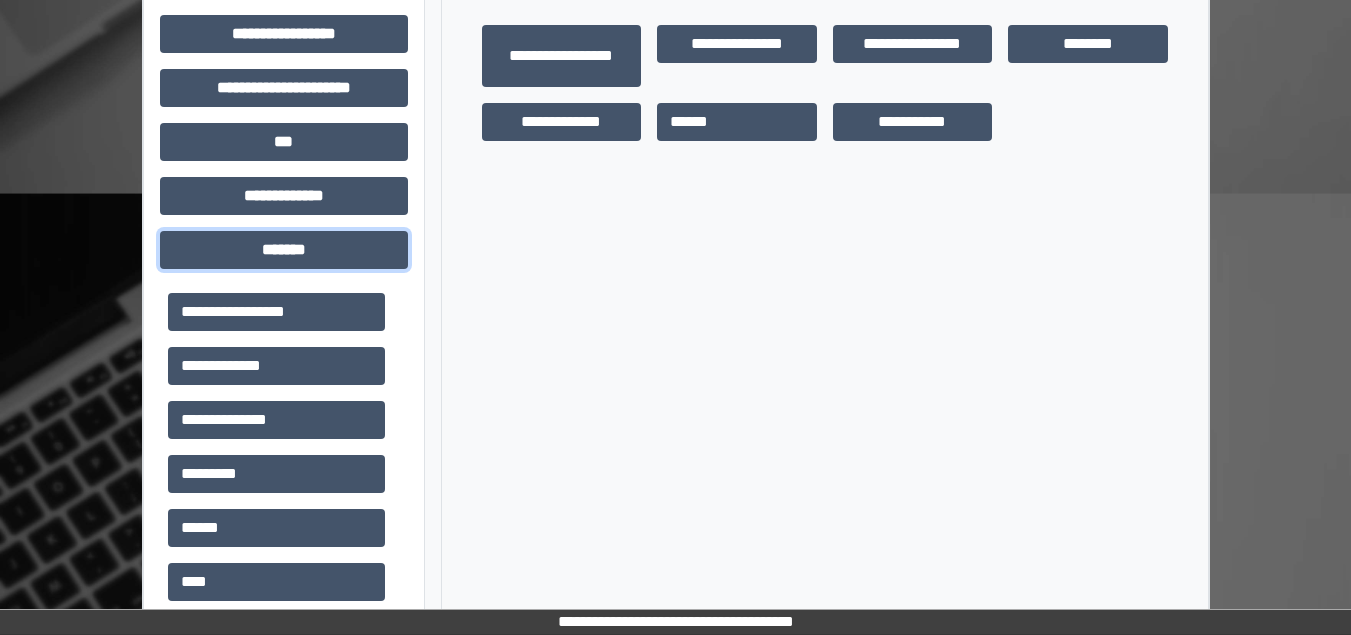 scroll, scrollTop: 1043, scrollLeft: 0, axis: vertical 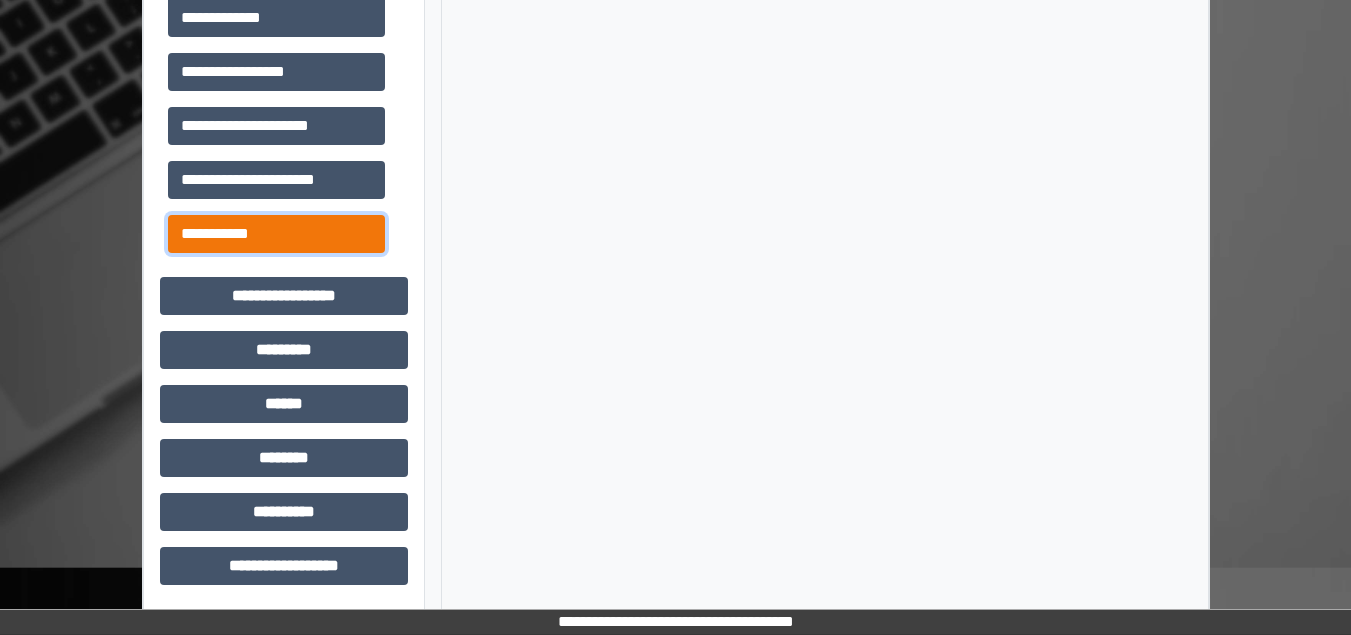 click on "**********" at bounding box center (276, 234) 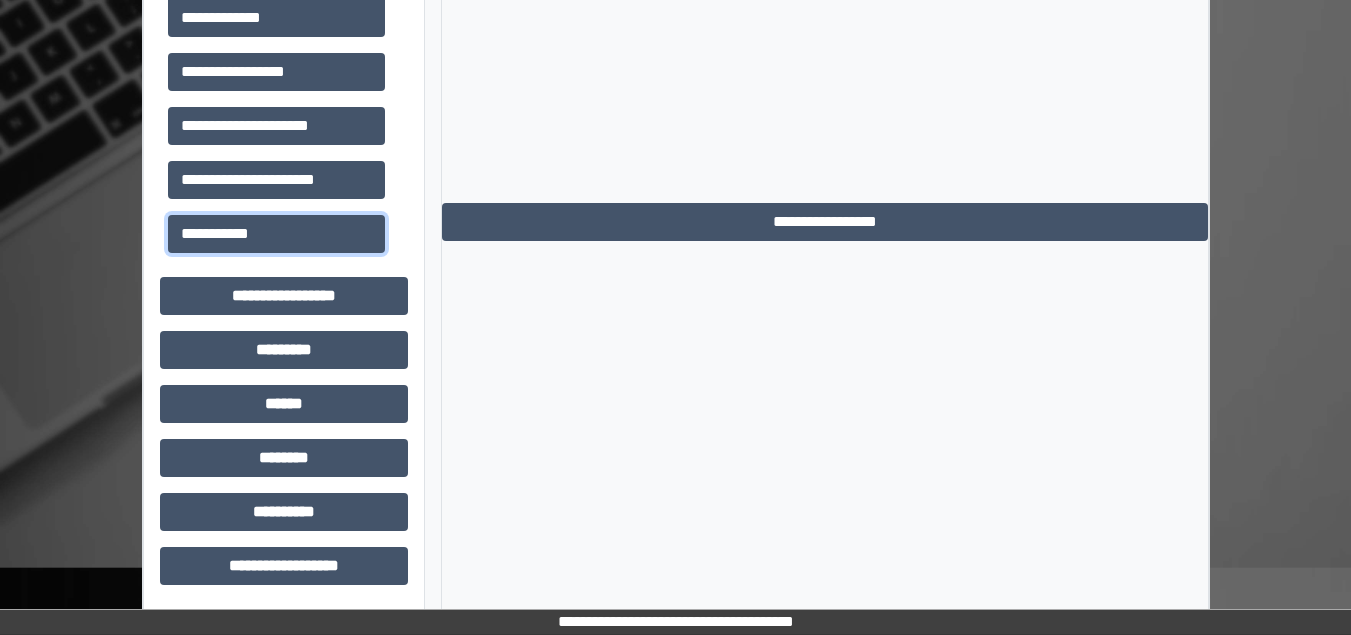 scroll, scrollTop: 488, scrollLeft: 0, axis: vertical 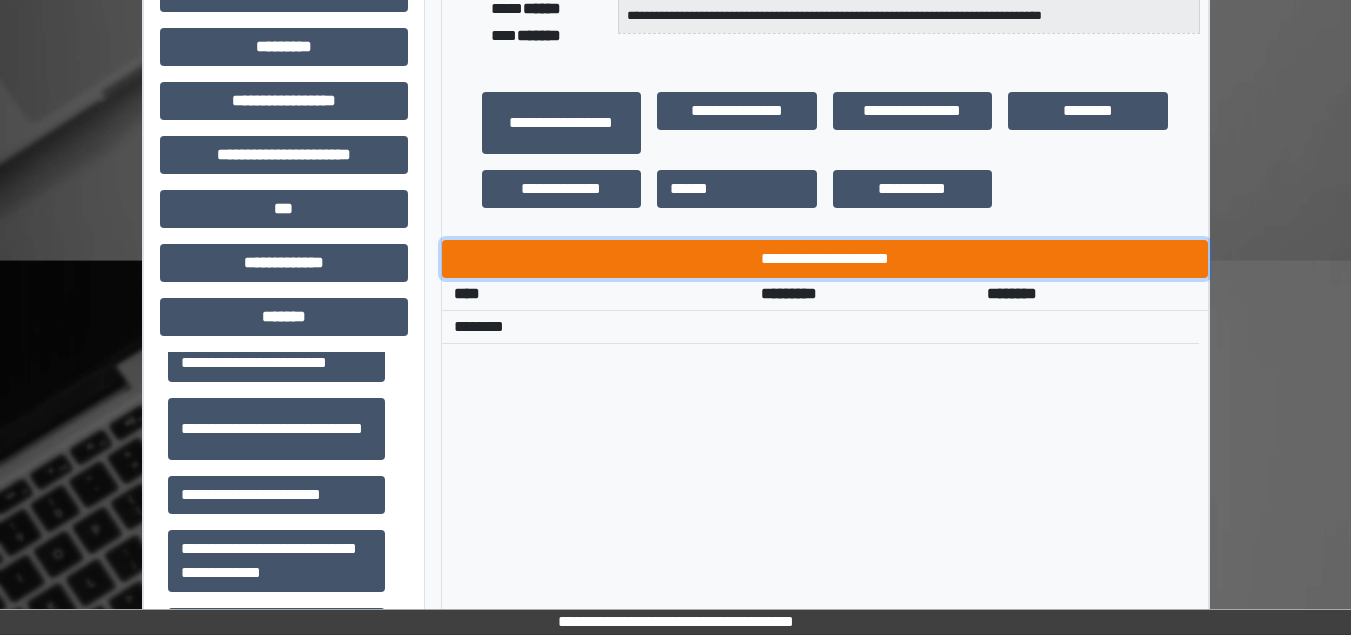 click on "**********" at bounding box center (825, 259) 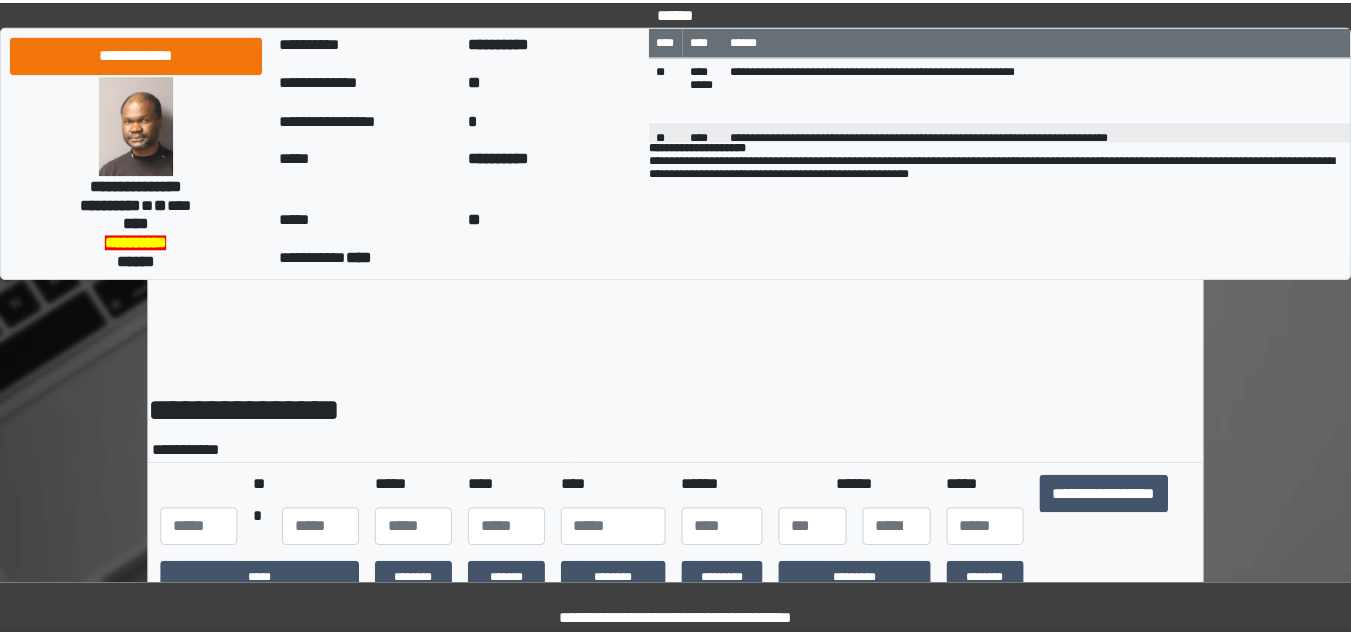 scroll, scrollTop: 0, scrollLeft: 0, axis: both 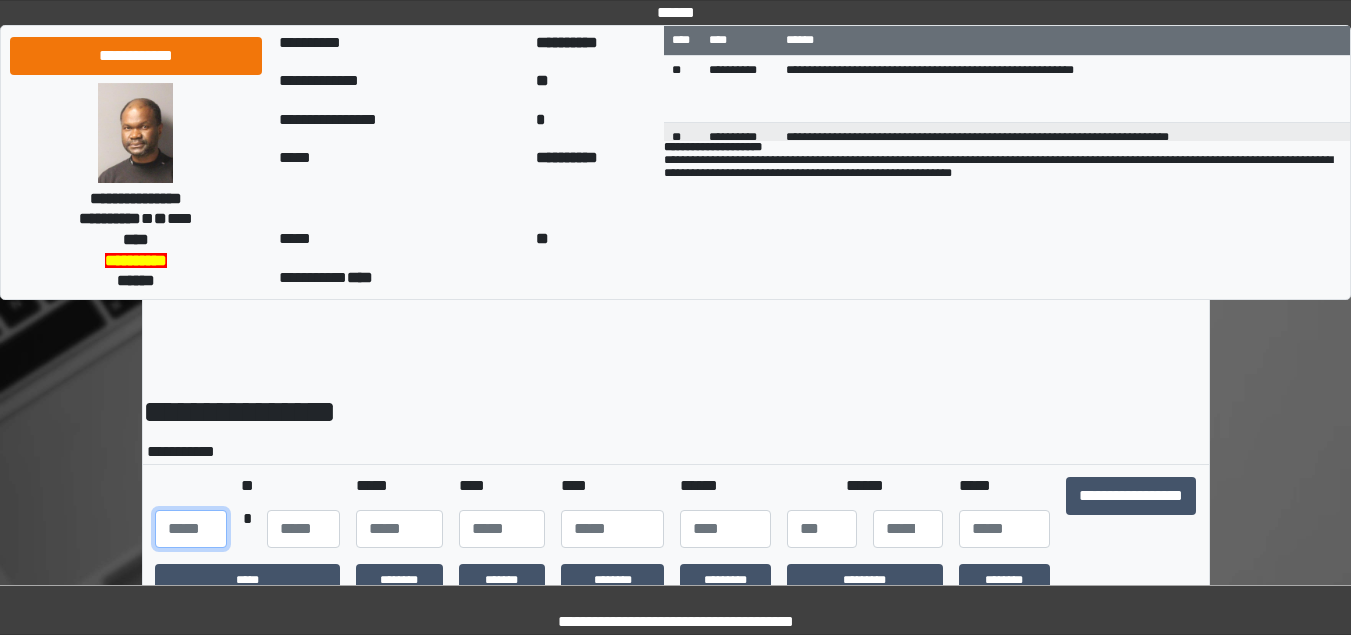 click at bounding box center (191, 529) 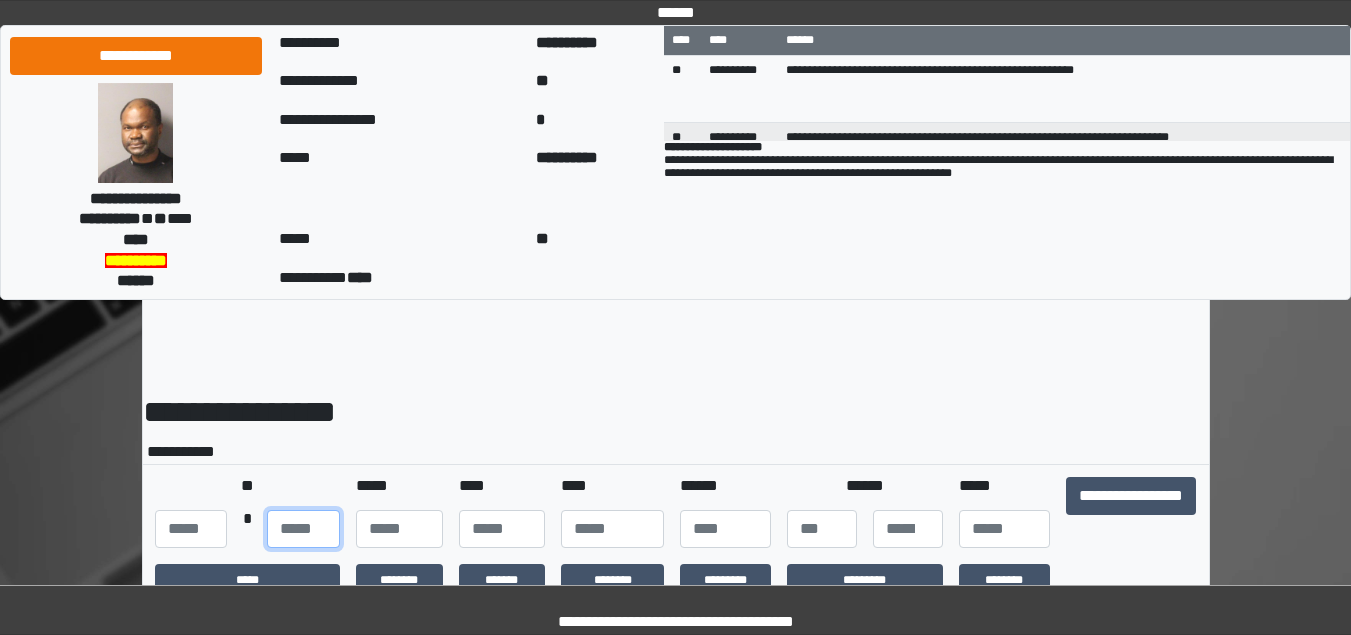click on "**" at bounding box center (303, 529) 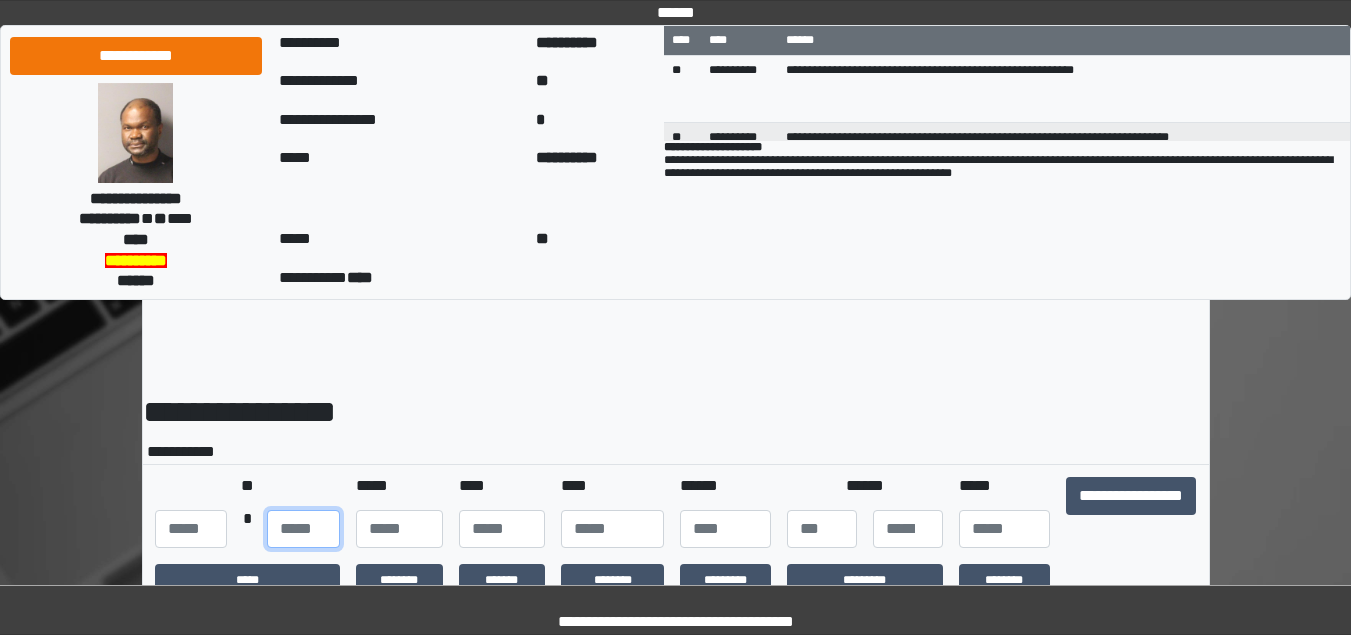 type on "*" 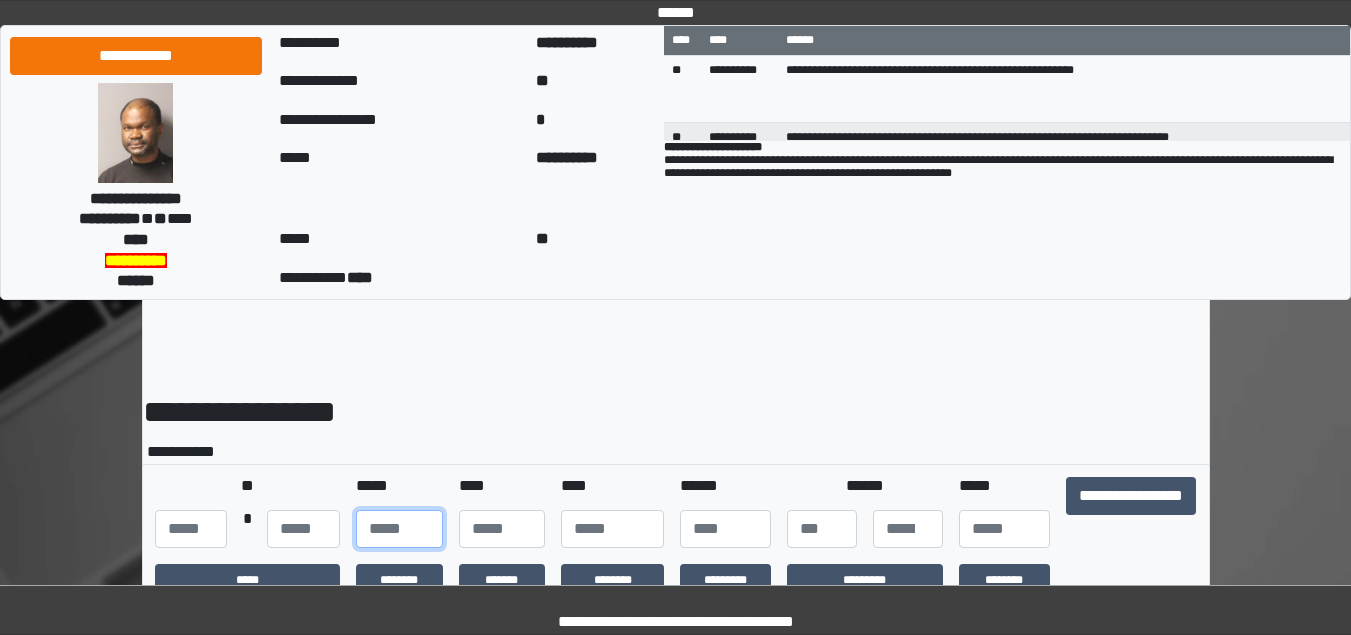 click at bounding box center [399, 529] 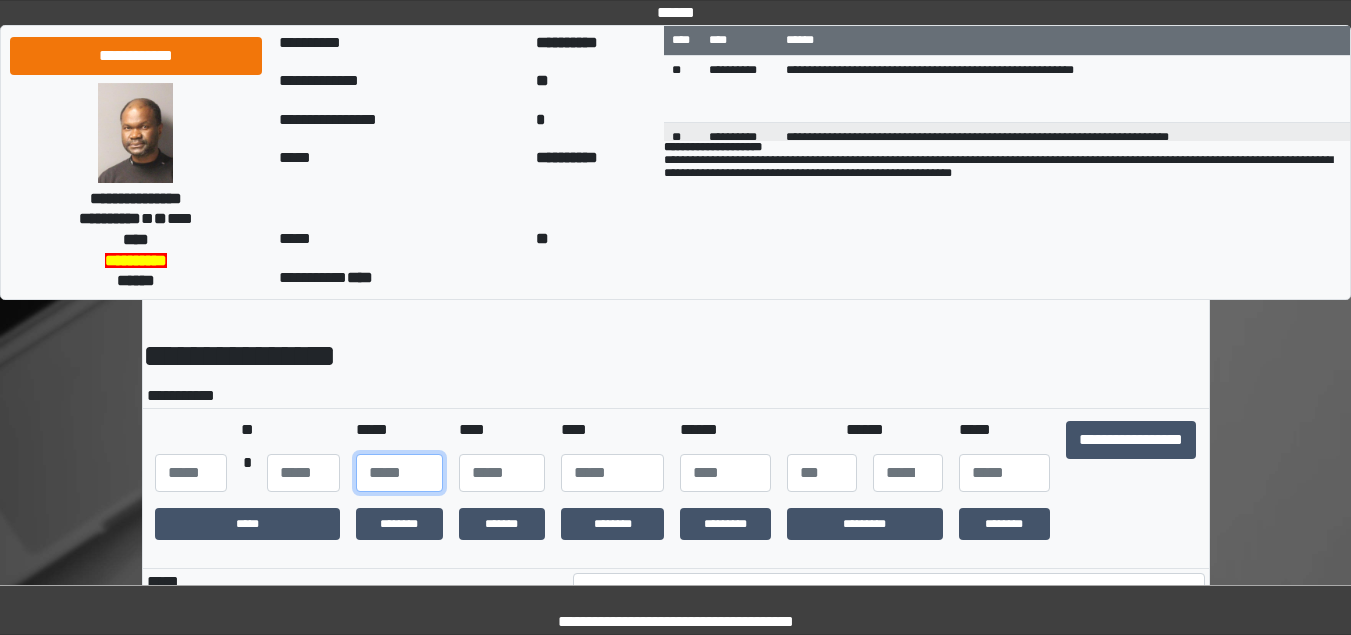 scroll, scrollTop: 84, scrollLeft: 0, axis: vertical 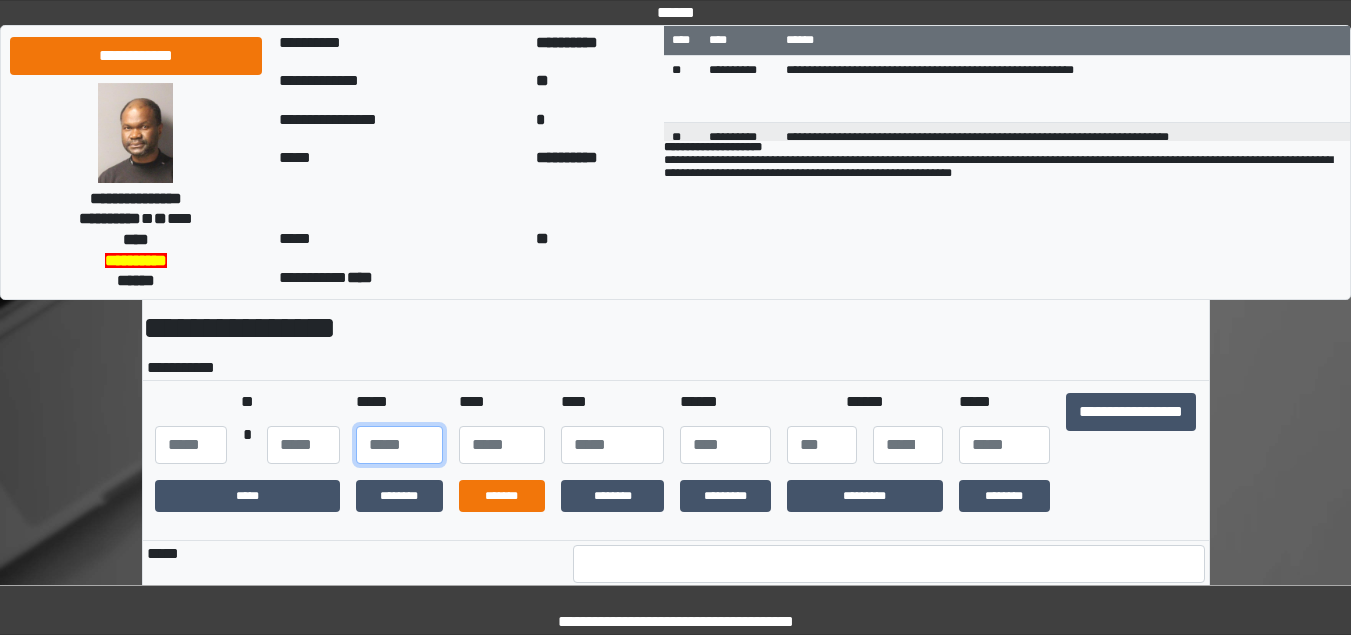type on "**" 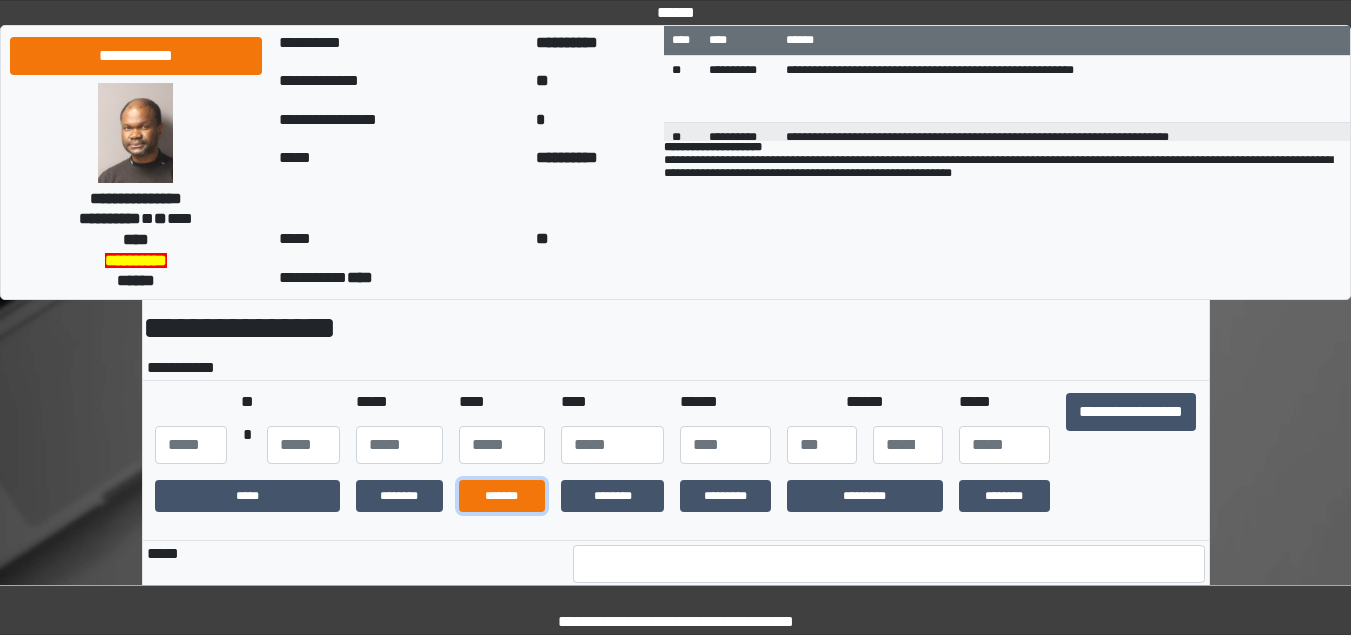 click on "*******" at bounding box center (502, 496) 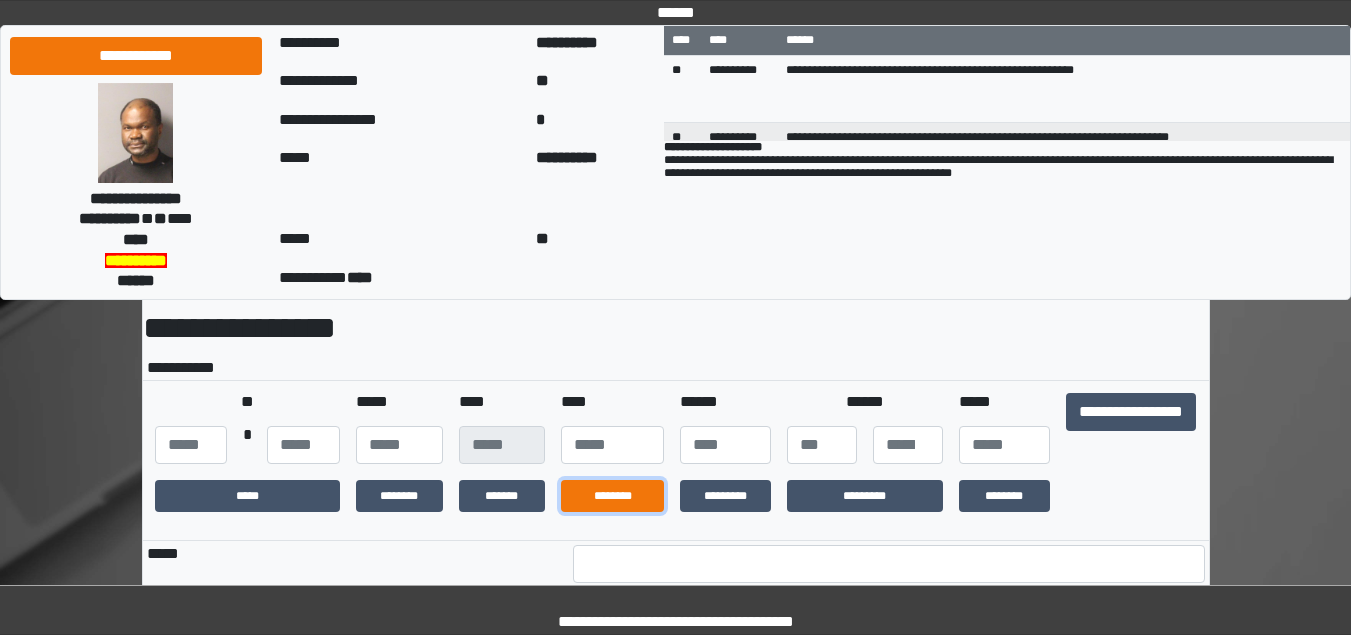 click on "********" at bounding box center [612, 496] 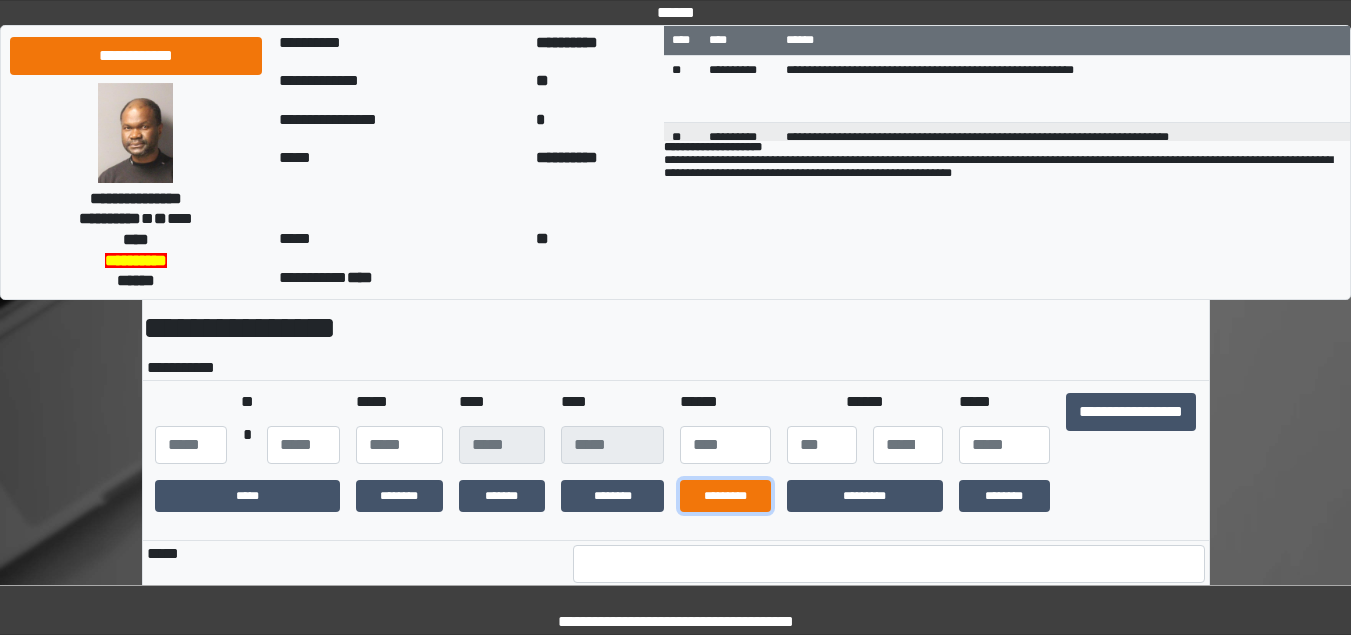 click on "*********" at bounding box center (725, 496) 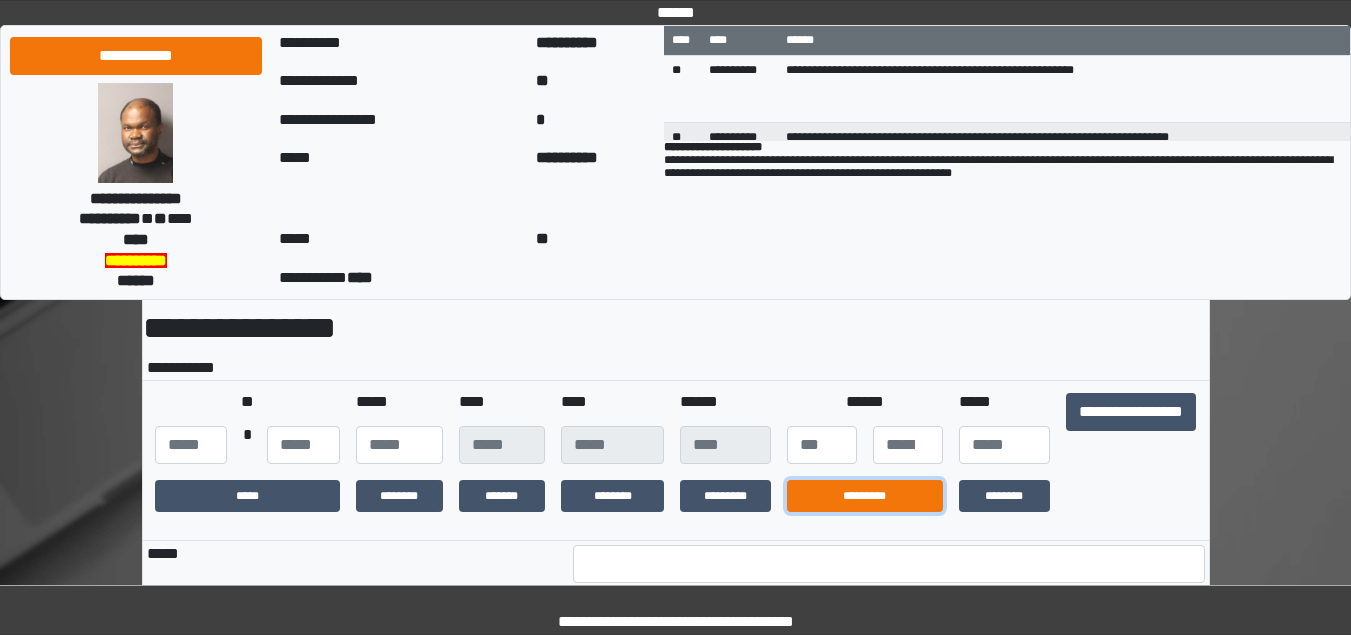 click on "*********" at bounding box center [865, 496] 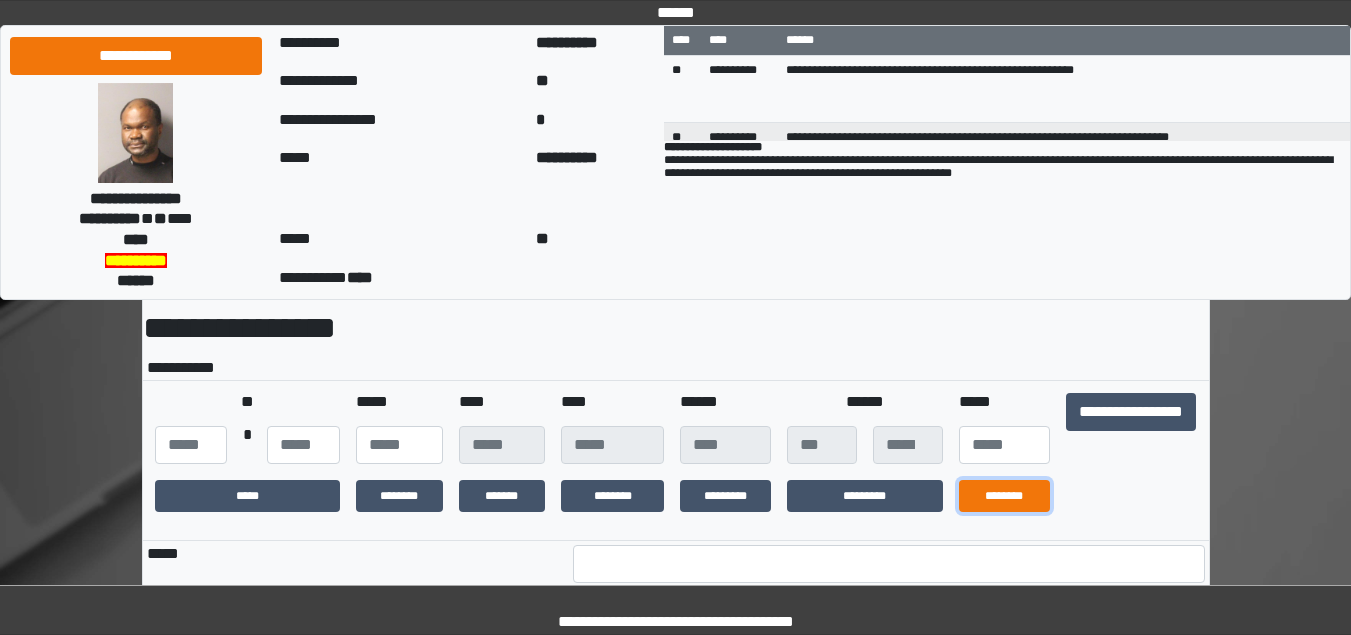 click on "********" at bounding box center (1004, 496) 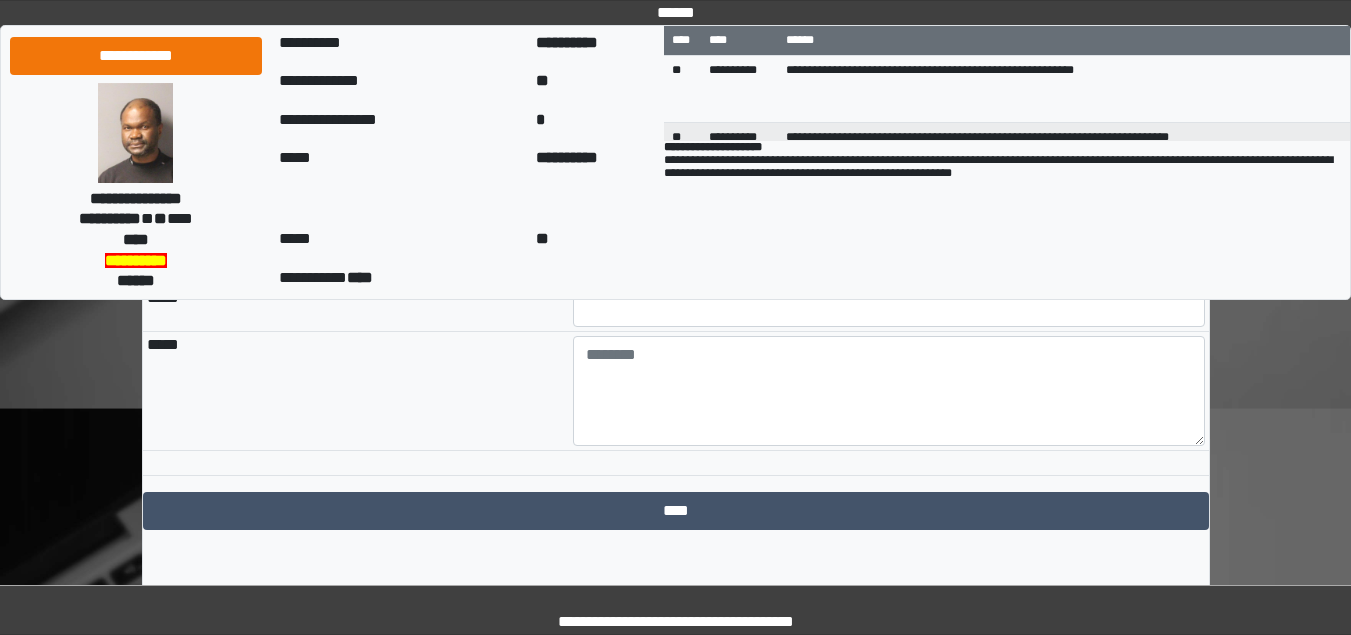 scroll, scrollTop: 372, scrollLeft: 0, axis: vertical 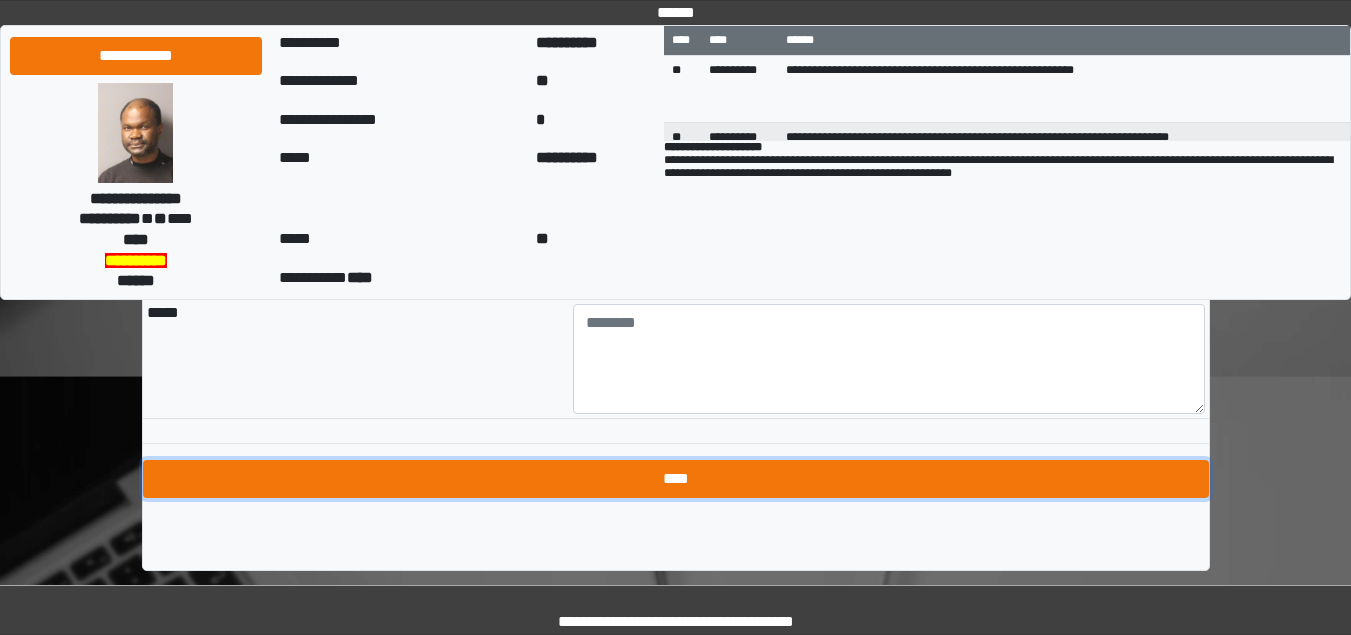 click on "****" at bounding box center [676, 479] 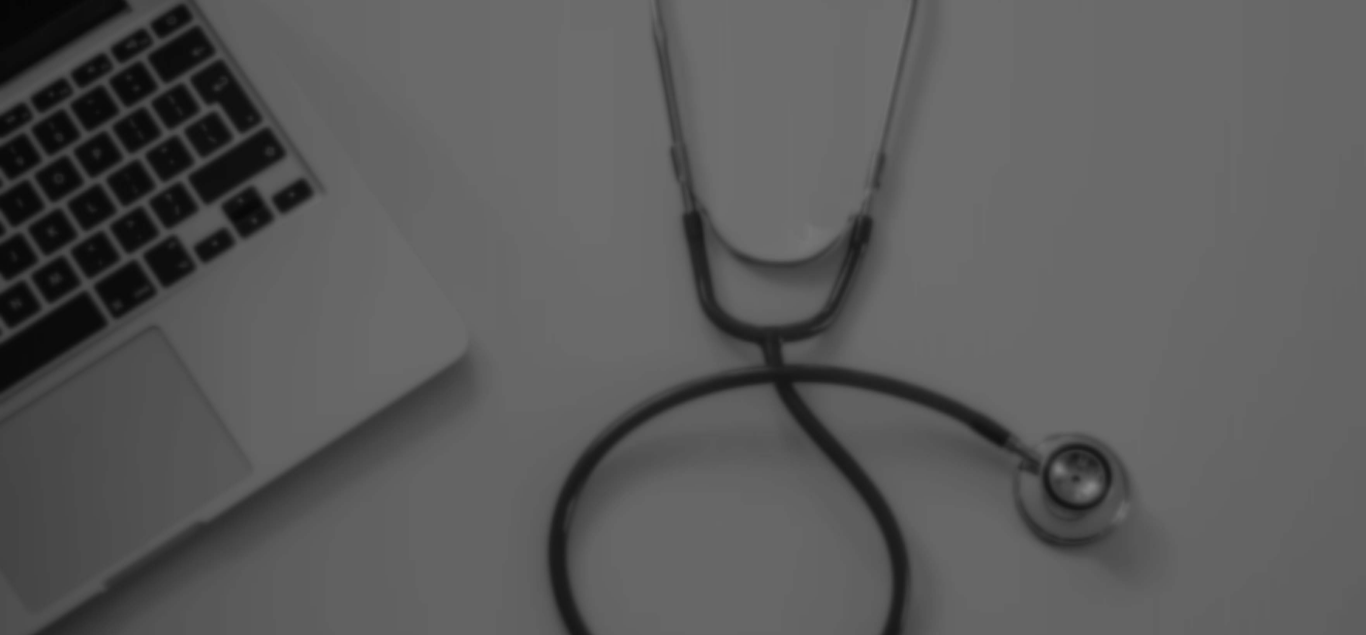 scroll, scrollTop: 0, scrollLeft: 0, axis: both 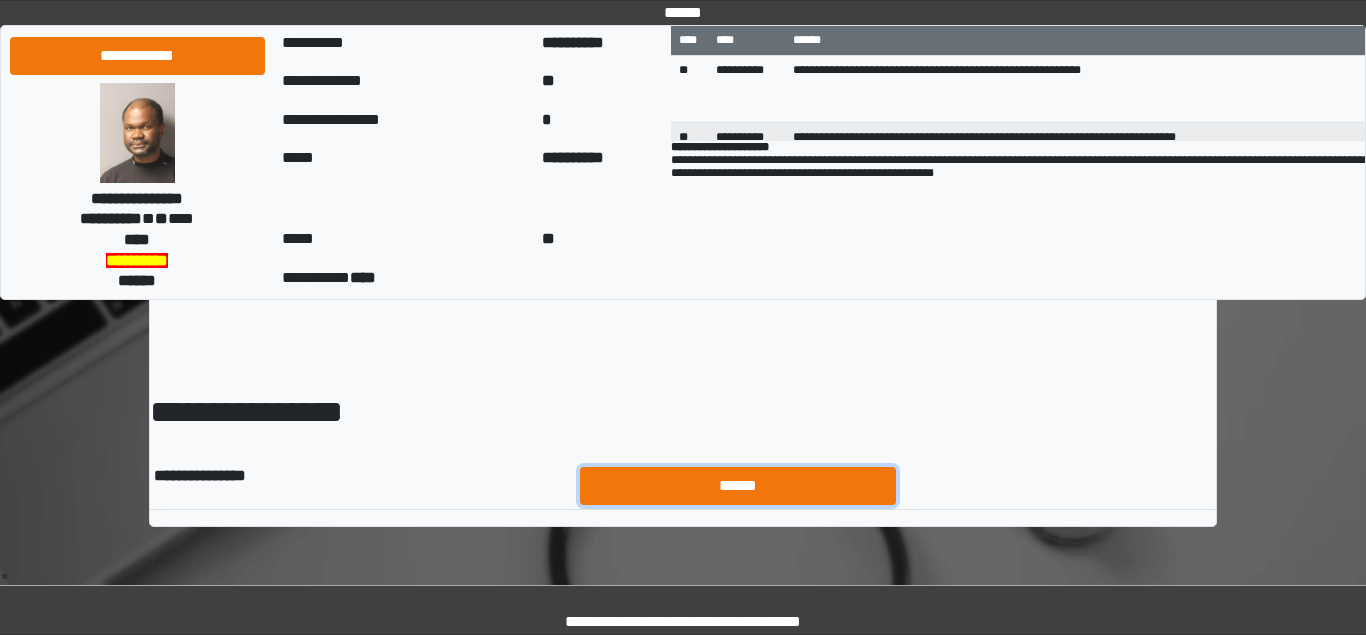 click on "******" at bounding box center [738, 486] 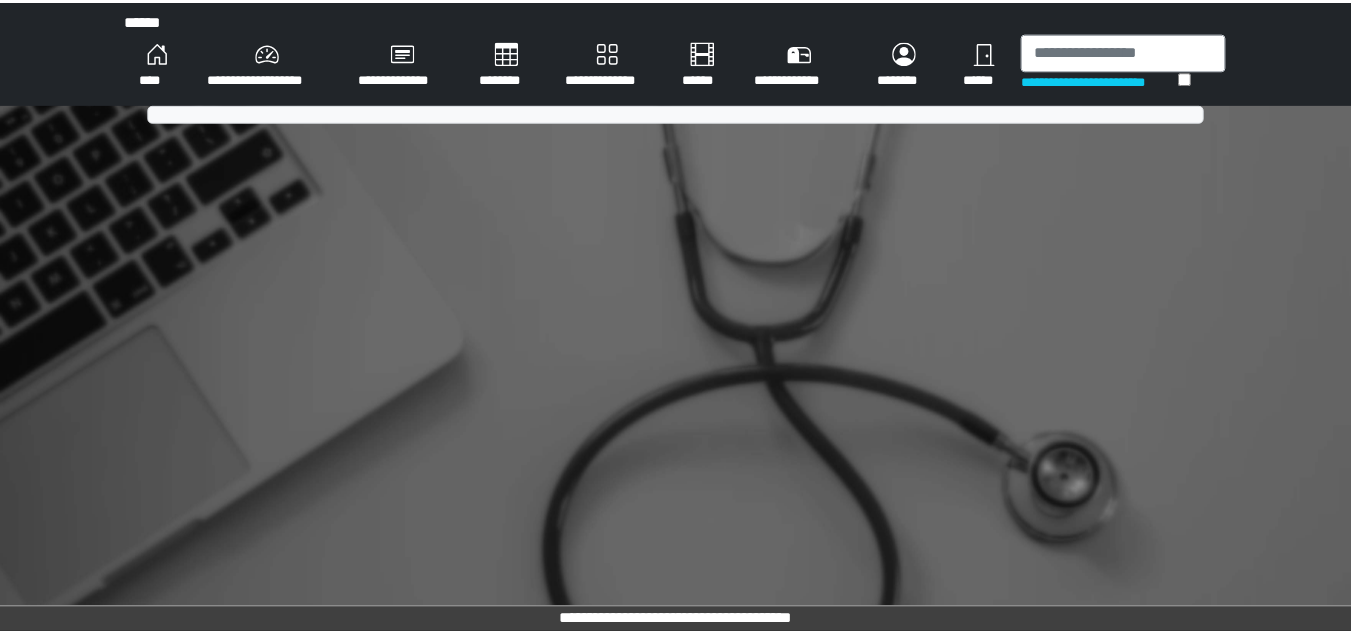 scroll, scrollTop: 0, scrollLeft: 0, axis: both 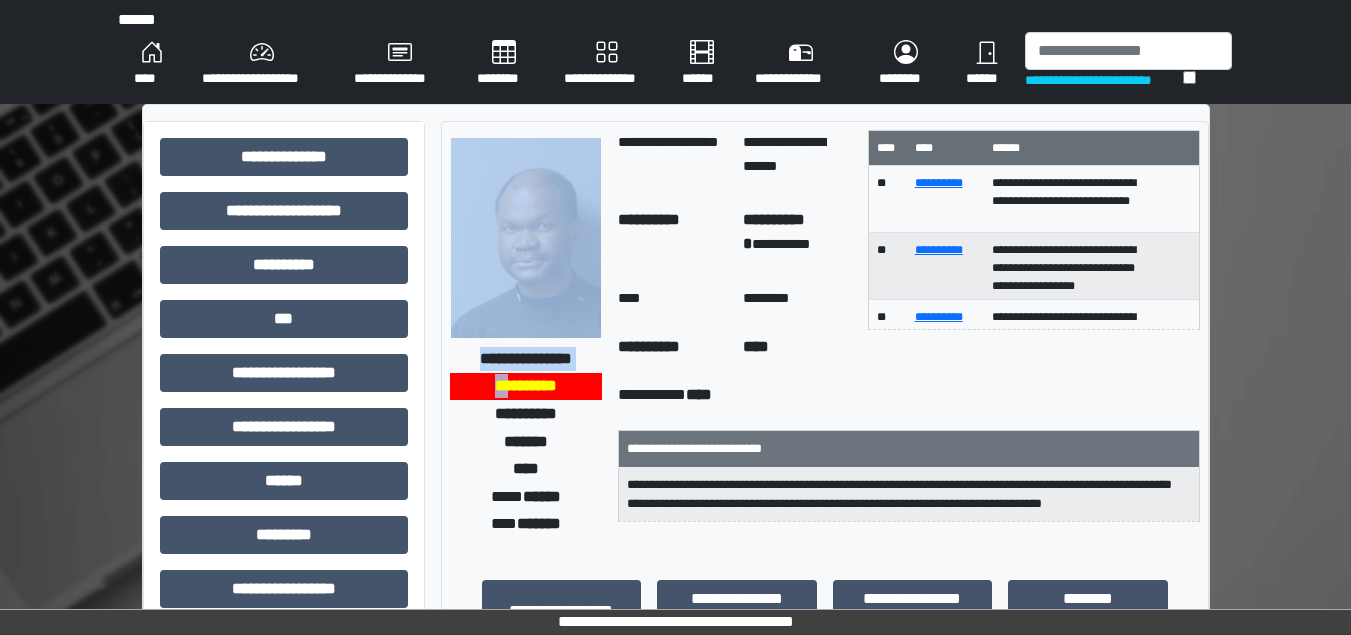 drag, startPoint x: 502, startPoint y: 394, endPoint x: 543, endPoint y: 331, distance: 75.16648 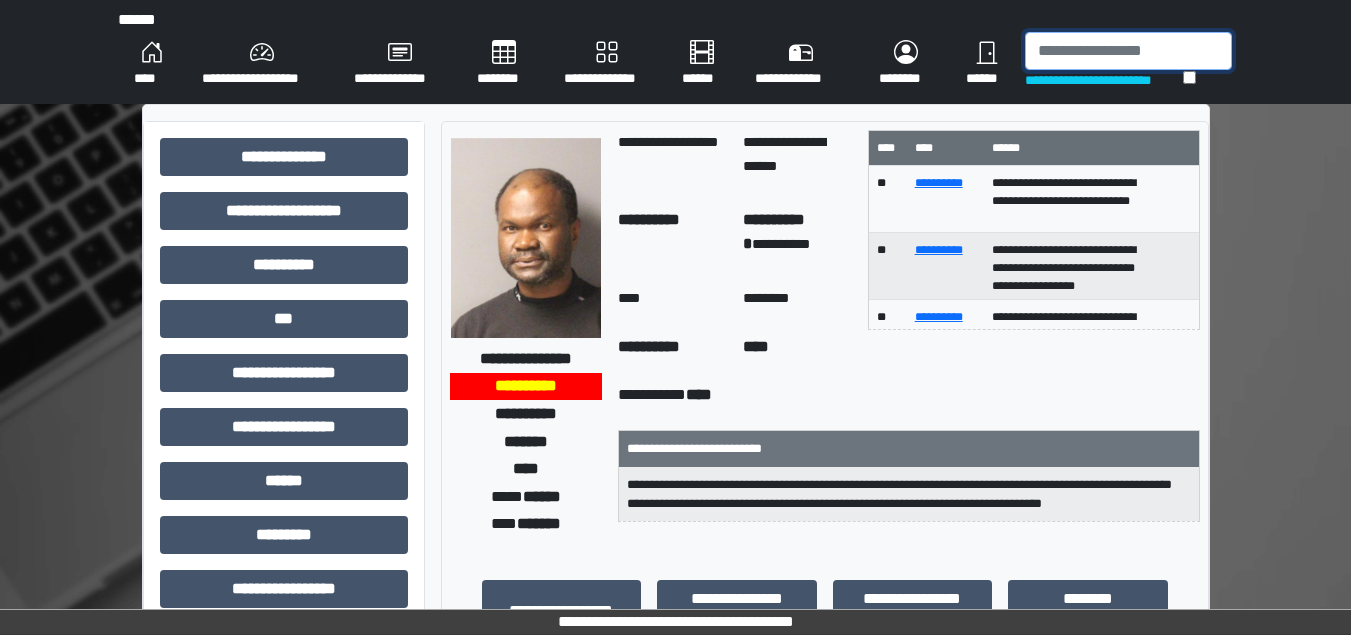 click at bounding box center (1128, 51) 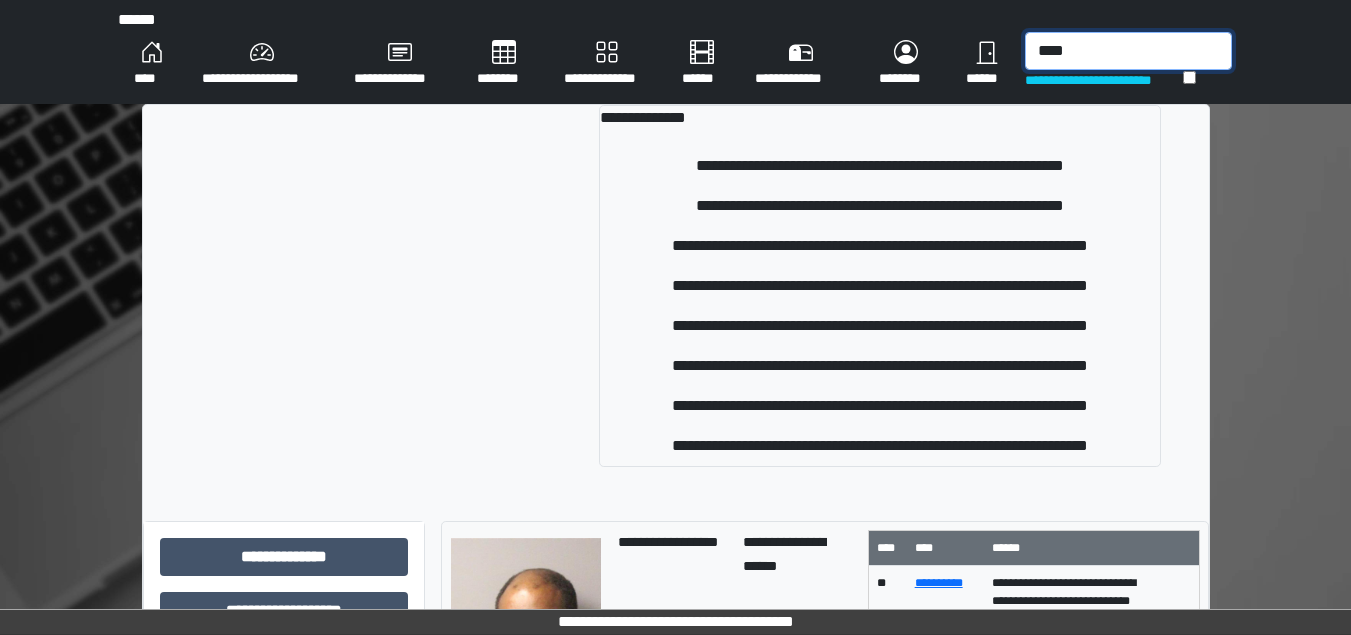 scroll, scrollTop: 555, scrollLeft: 0, axis: vertical 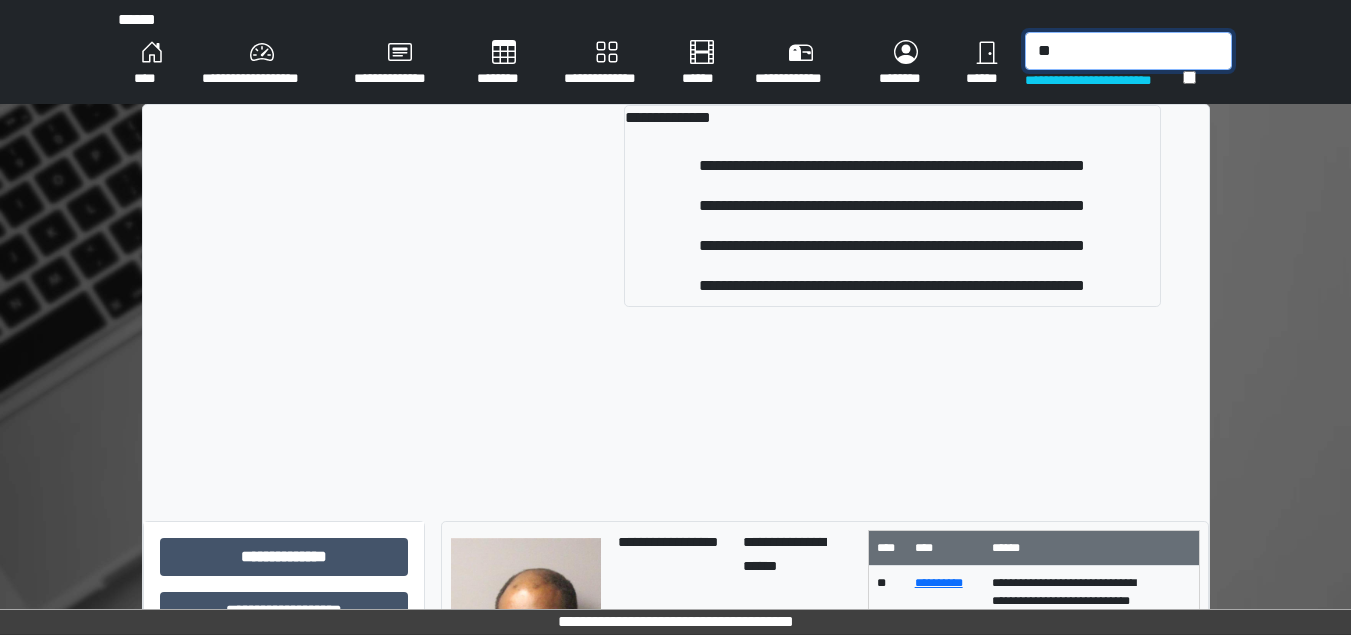 type on "*" 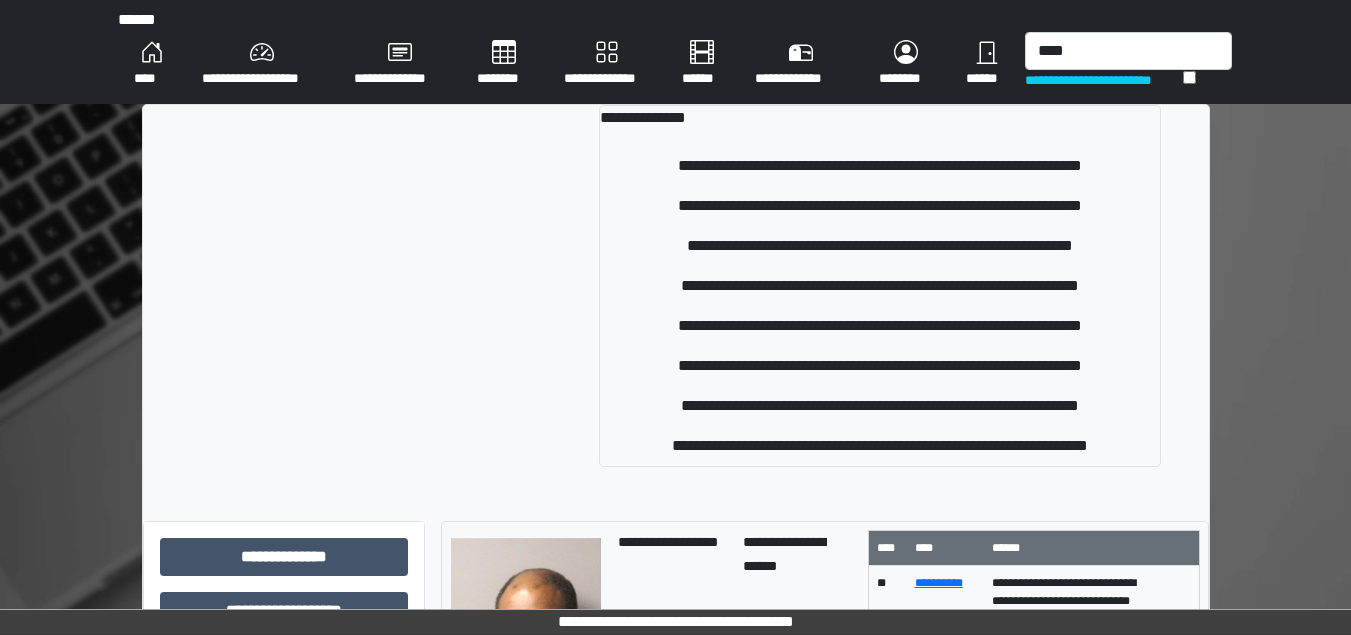 click on "****" at bounding box center (152, 64) 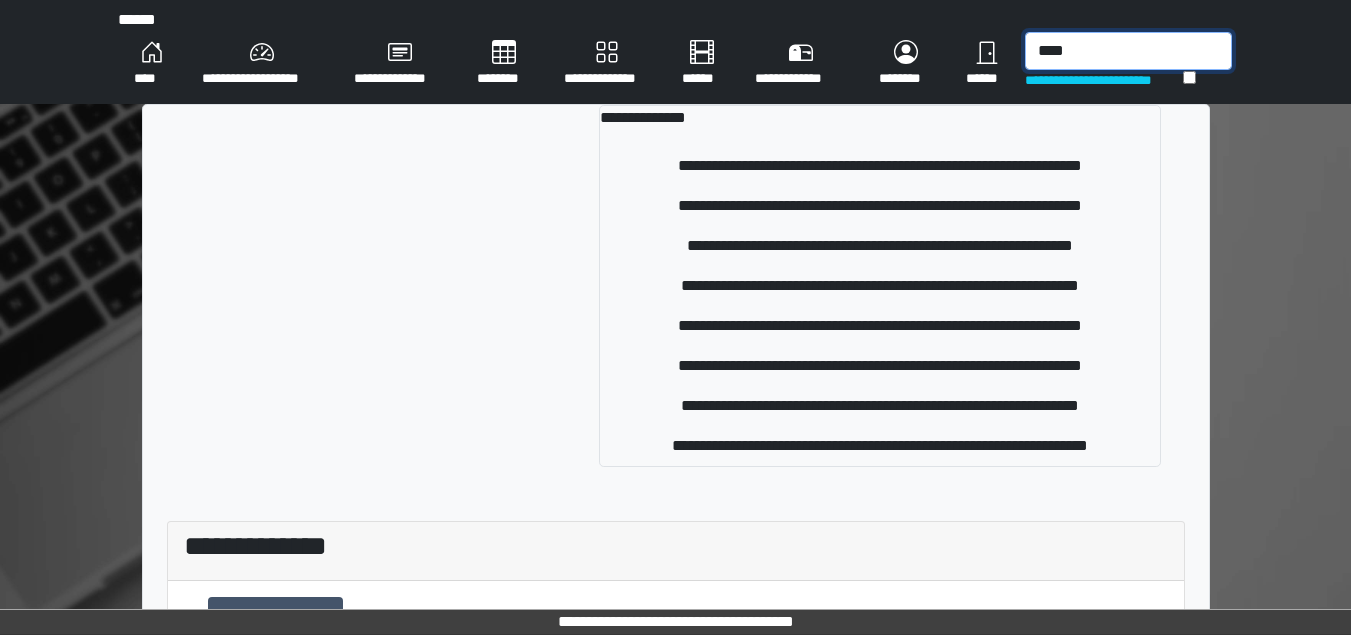 click on "****" at bounding box center [1128, 51] 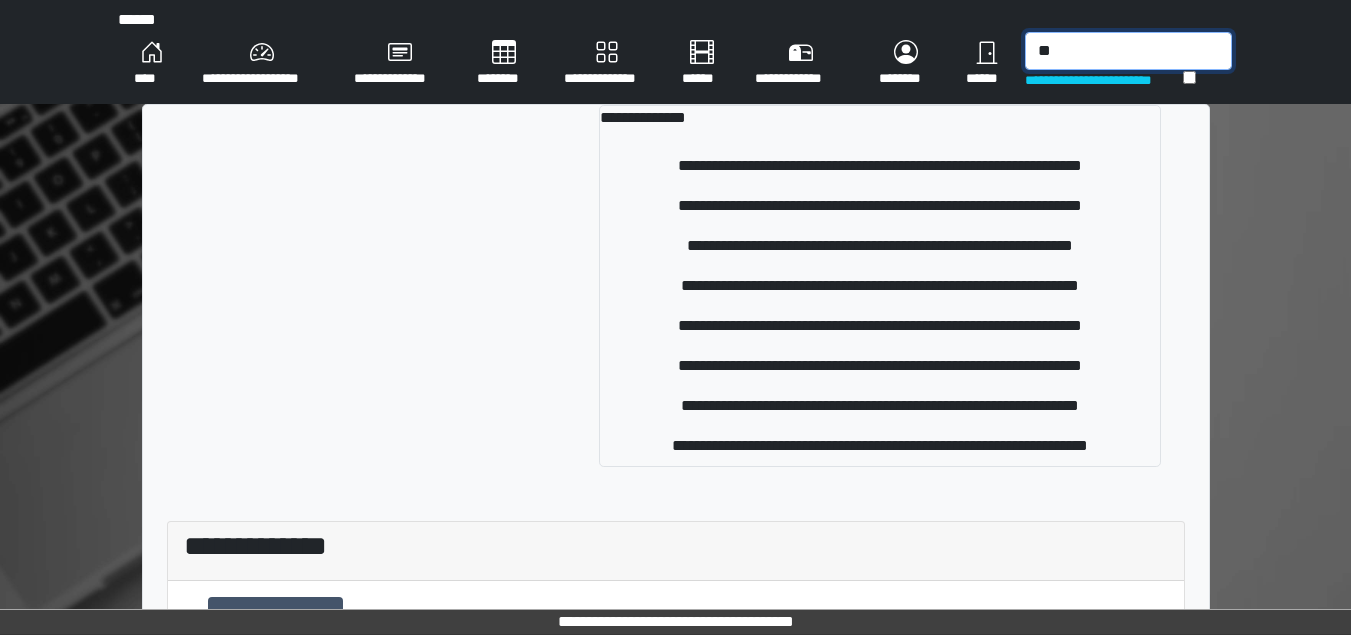 type on "*" 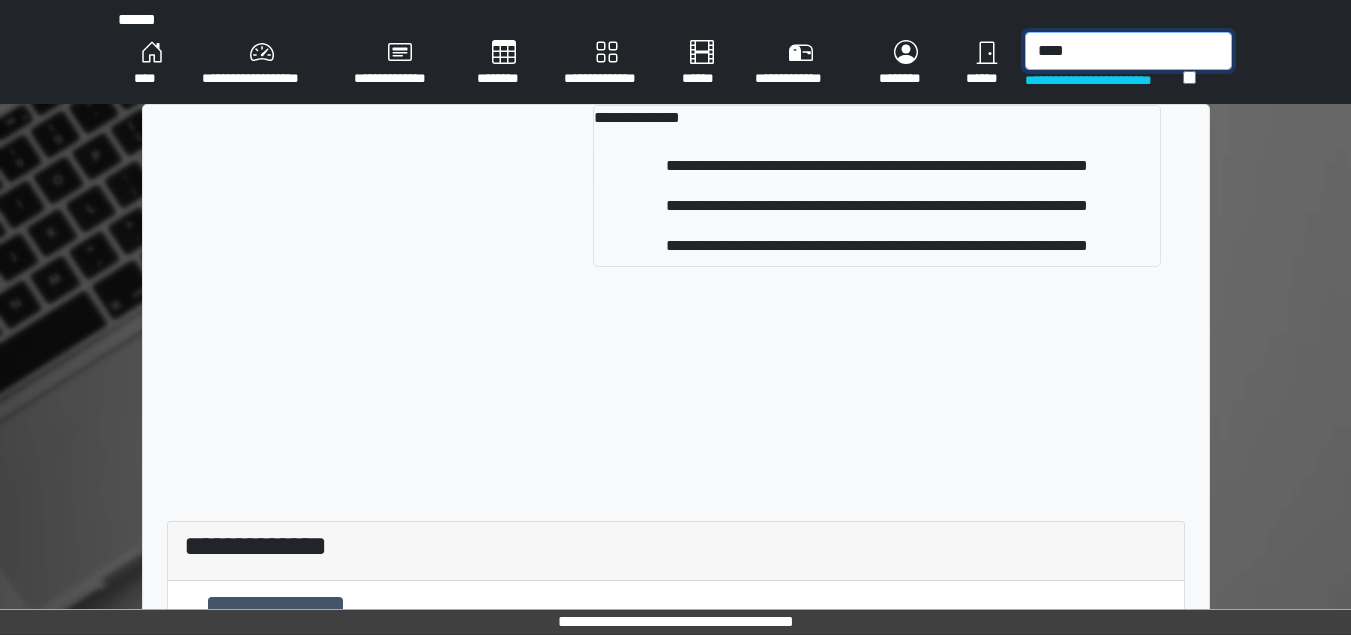 type on "****" 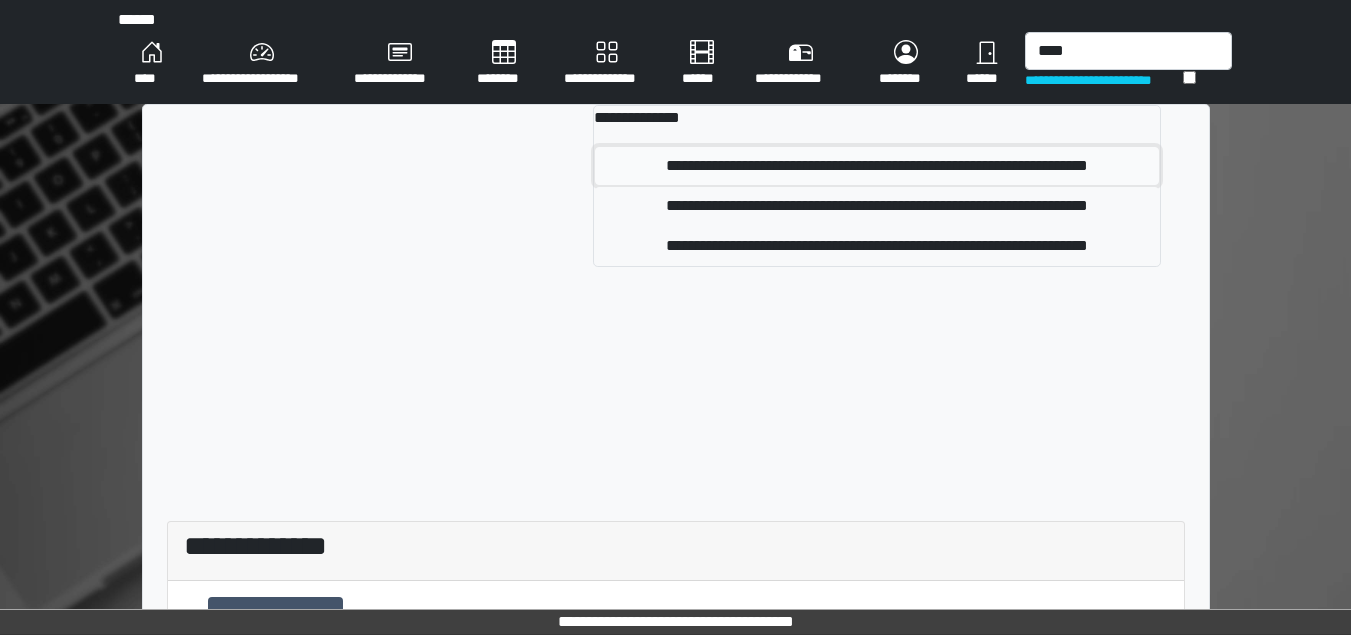 click on "**********" at bounding box center [877, 166] 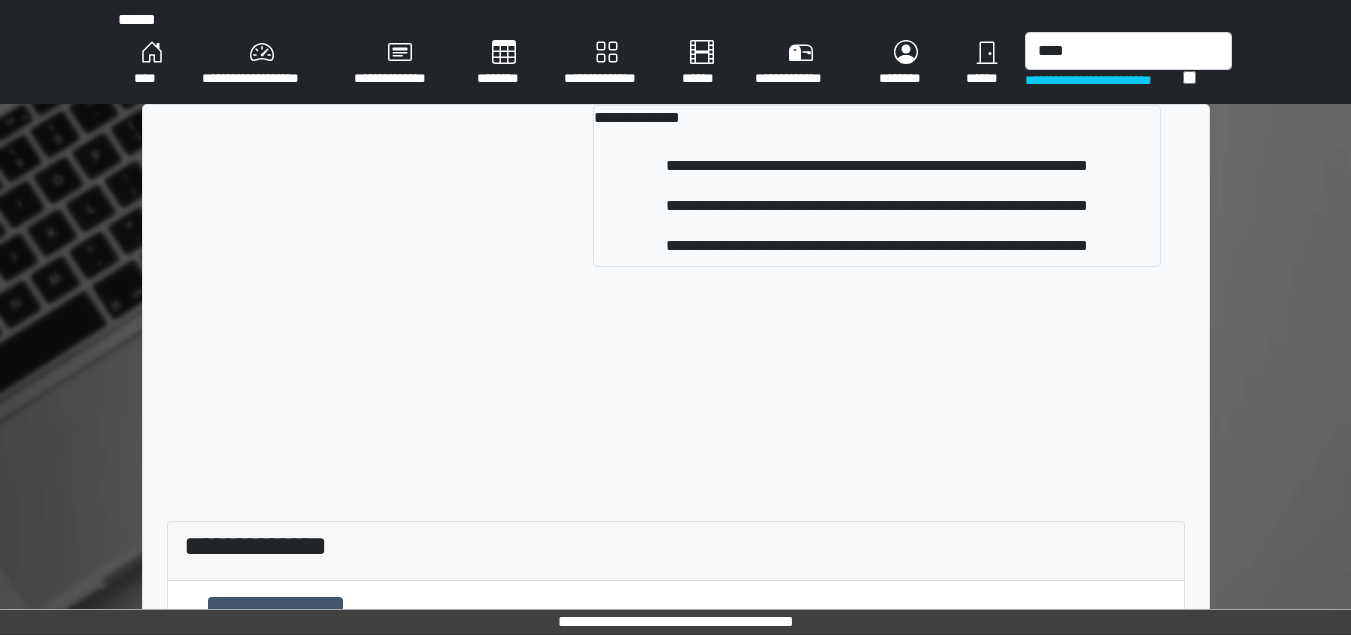 type 